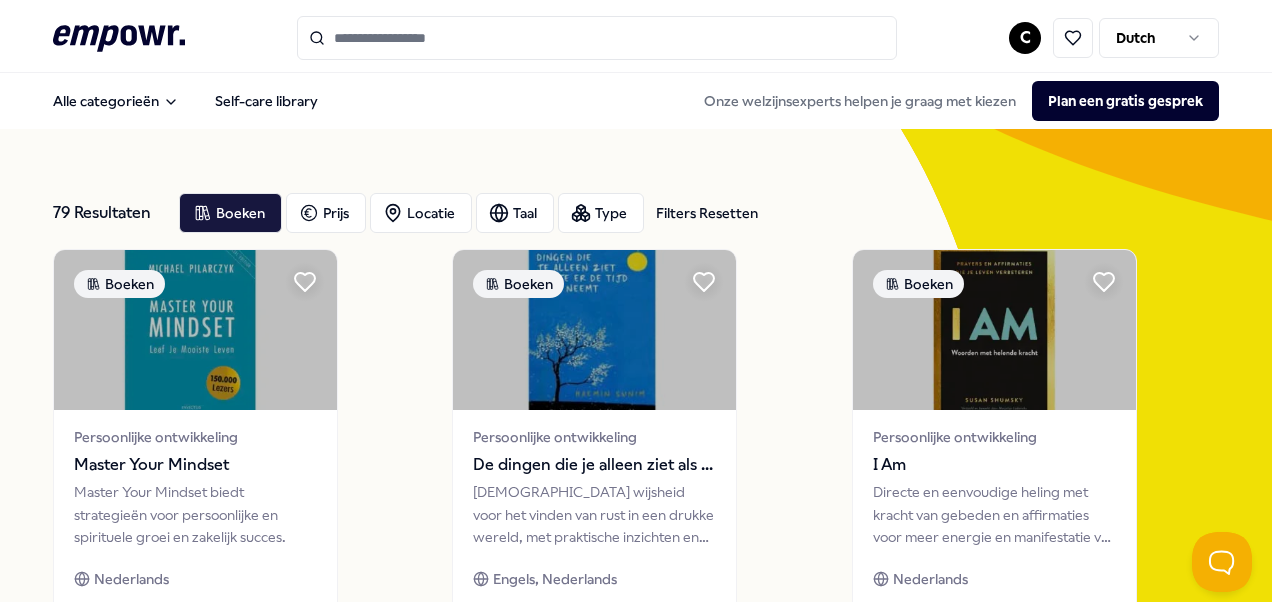 scroll, scrollTop: 0, scrollLeft: 0, axis: both 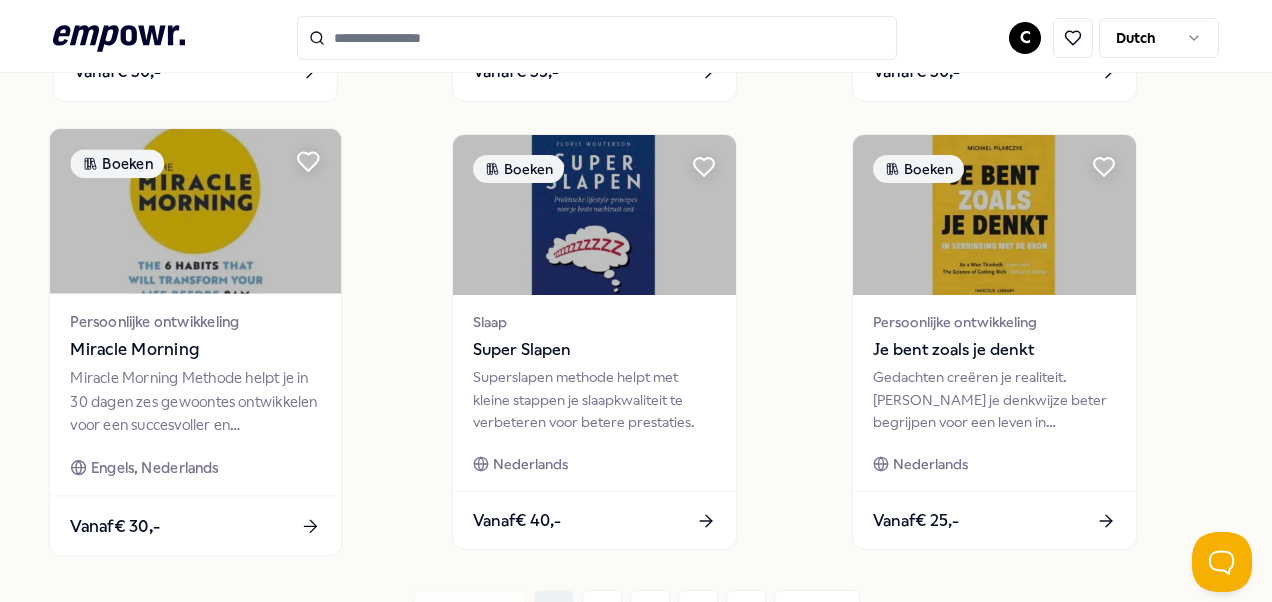 click at bounding box center [195, 211] 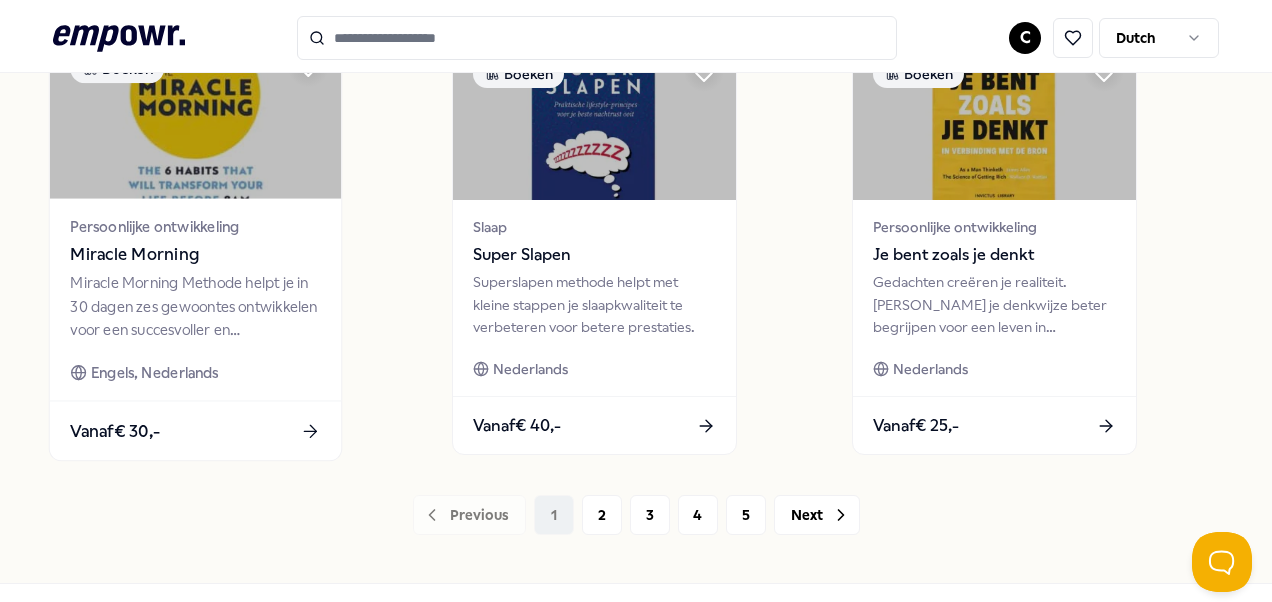 scroll, scrollTop: 1556, scrollLeft: 0, axis: vertical 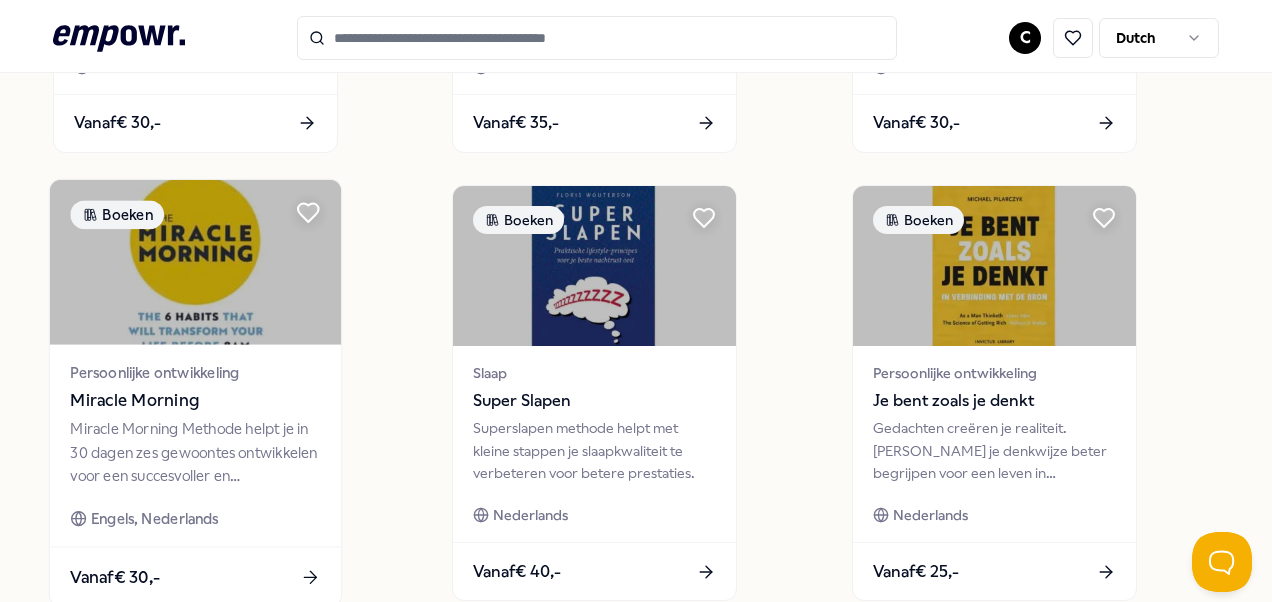 click on "Miracle Morning" at bounding box center [195, 401] 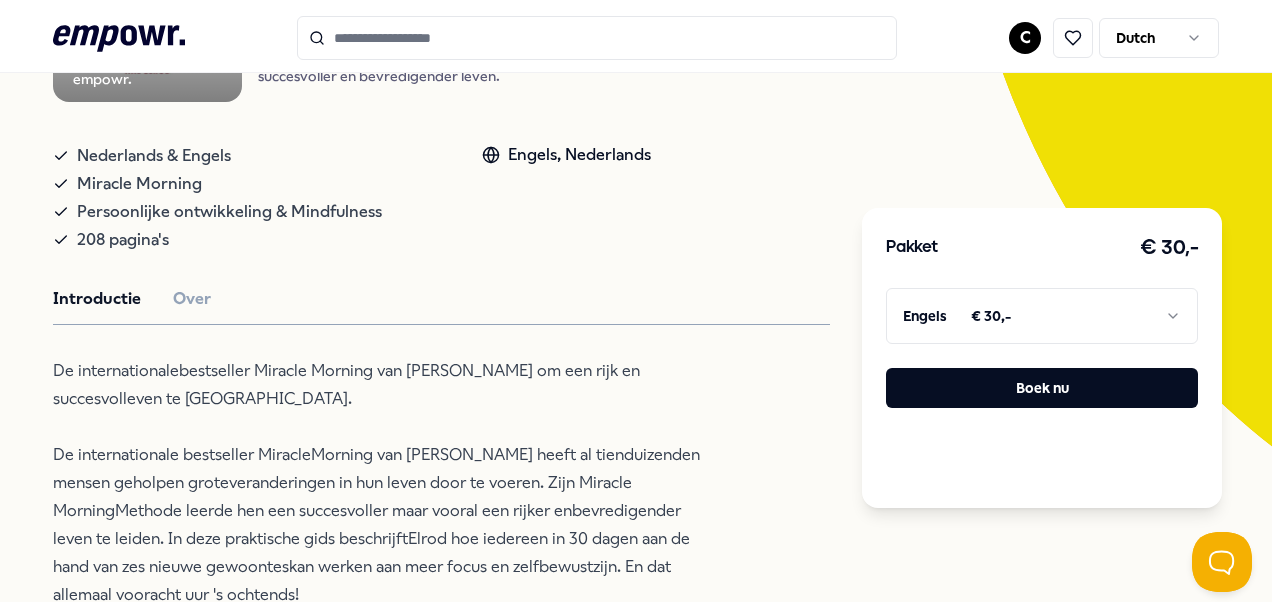 scroll, scrollTop: 360, scrollLeft: 0, axis: vertical 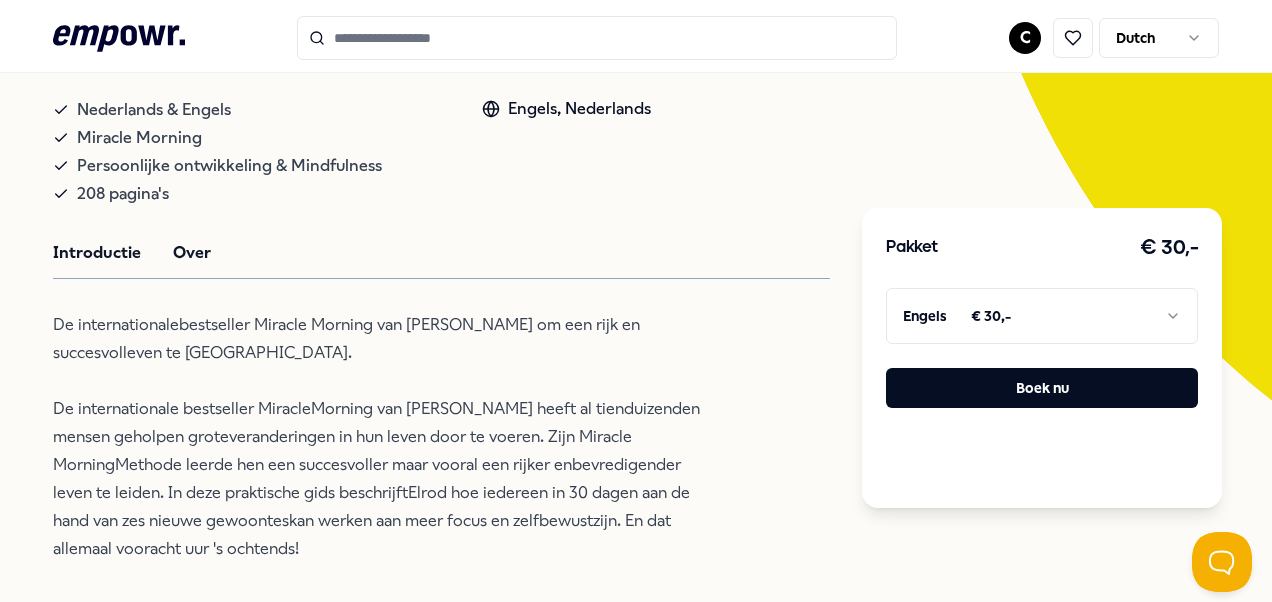 click on "Over" at bounding box center (192, 253) 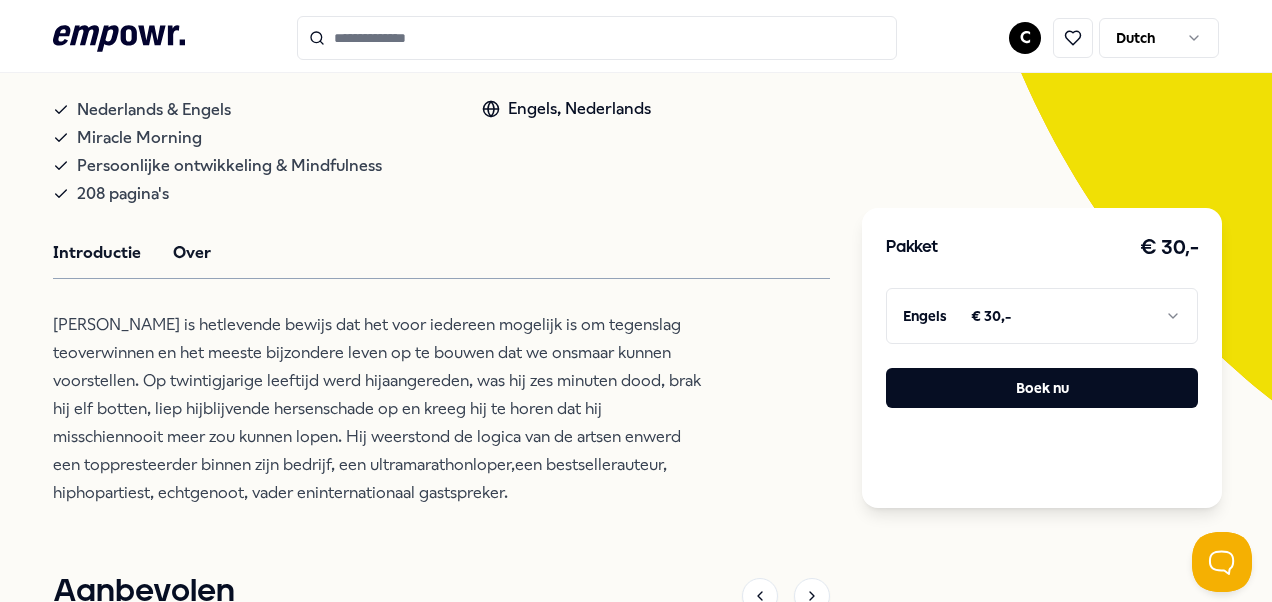 click on "Introductie" at bounding box center (97, 253) 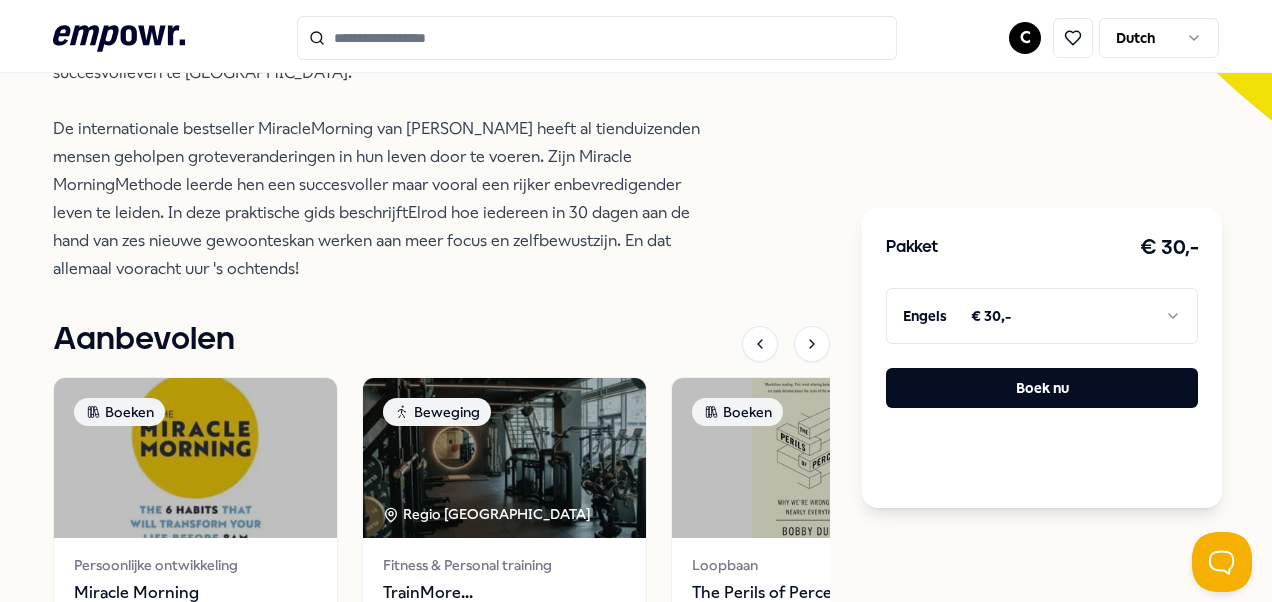 scroll, scrollTop: 643, scrollLeft: 0, axis: vertical 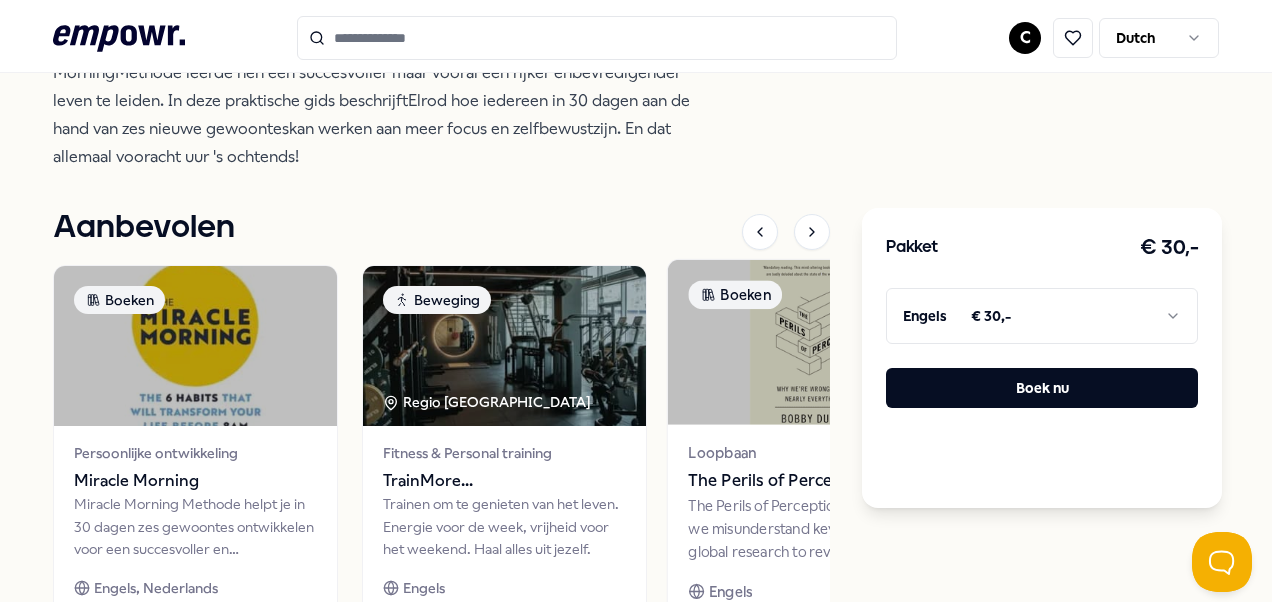 click at bounding box center [813, 341] 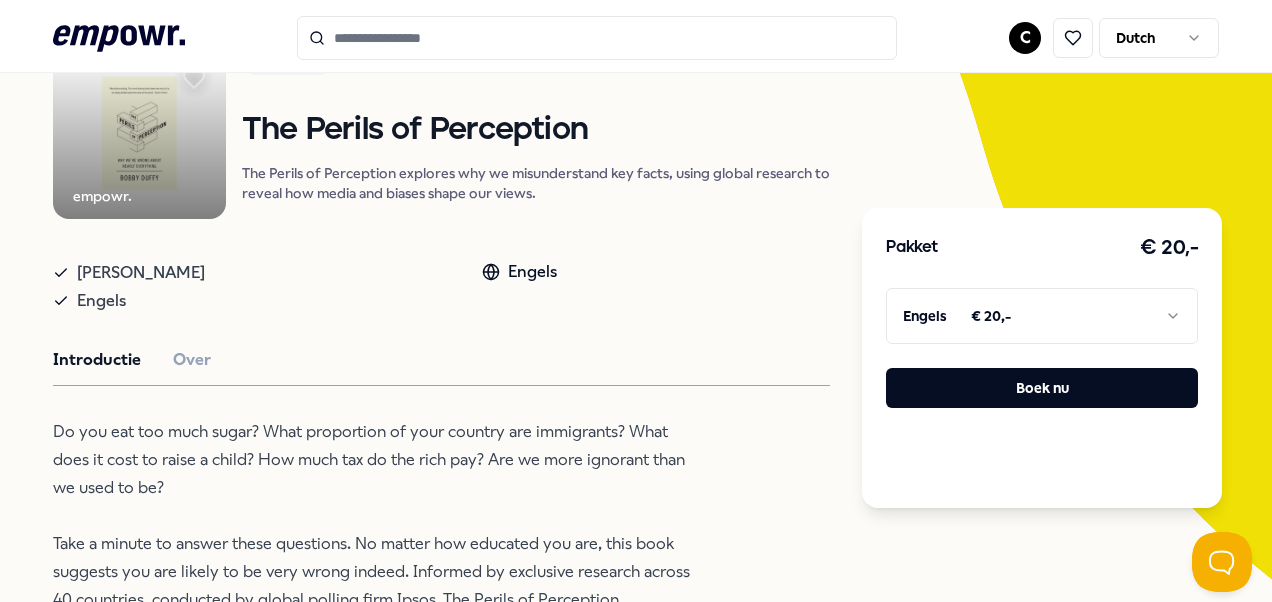 scroll, scrollTop: 0, scrollLeft: 0, axis: both 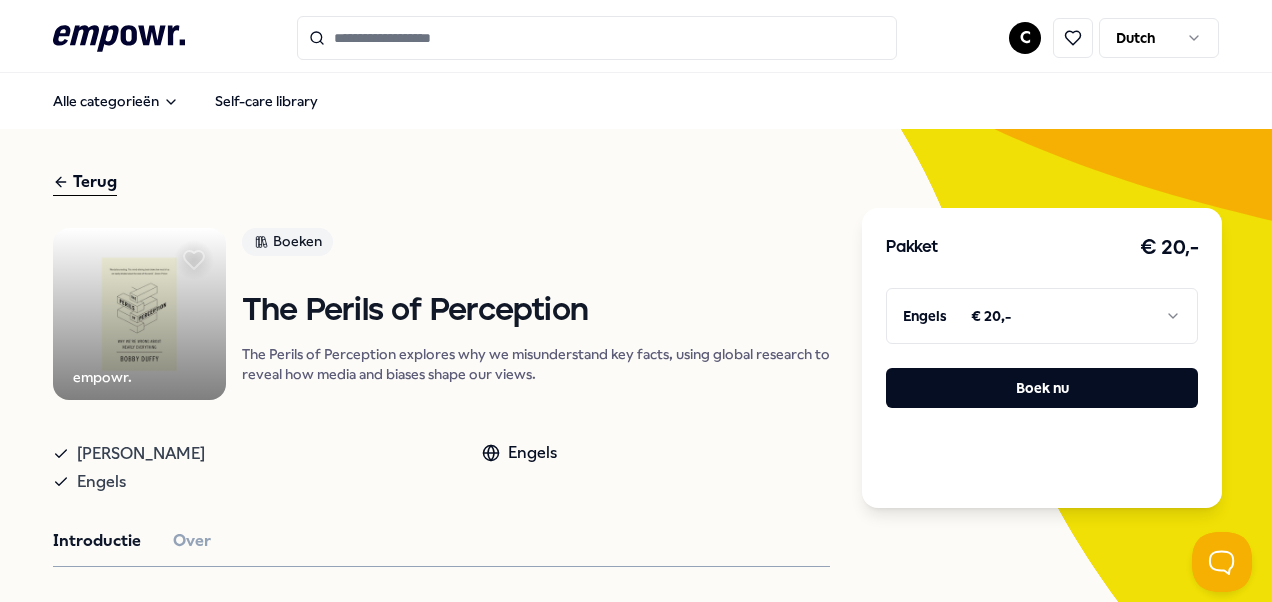 click on ".empowr-logo_svg__cls-1{fill:#03032f} C Dutch Alle categorieën   Self-care library Terug empowr. Boeken The Perils of Perception The Perils of Perception explores why we misunderstand key facts, using global research to reveal how media and biases shape our views. [PERSON_NAME] Engels Introductie Over Do you eat too much sugar? What proportion of your country are immigrants? What does it cost to raise a child? How much tax do the rich pay? Are we more ignorant than we used to be? Take a minute to answer these questions. No matter how educated you are, this book suggests you are likely to be very wrong indeed. Informed by exclusive research across 40 countries, conducted by global polling firm Ipsos, The Perils of Perception investigates why we don't know basic facts about the world around us. Aanbevolen Boeken Persoonlijke ontwikkeling Miracle Morning Miracle Morning Methode helpt je in 30 dagen zes gewoontes ontwikkelen voor een
succesvoller en bevredigender leven. Engels, Nederlands Vanaf  € 30,-" at bounding box center (636, 301) 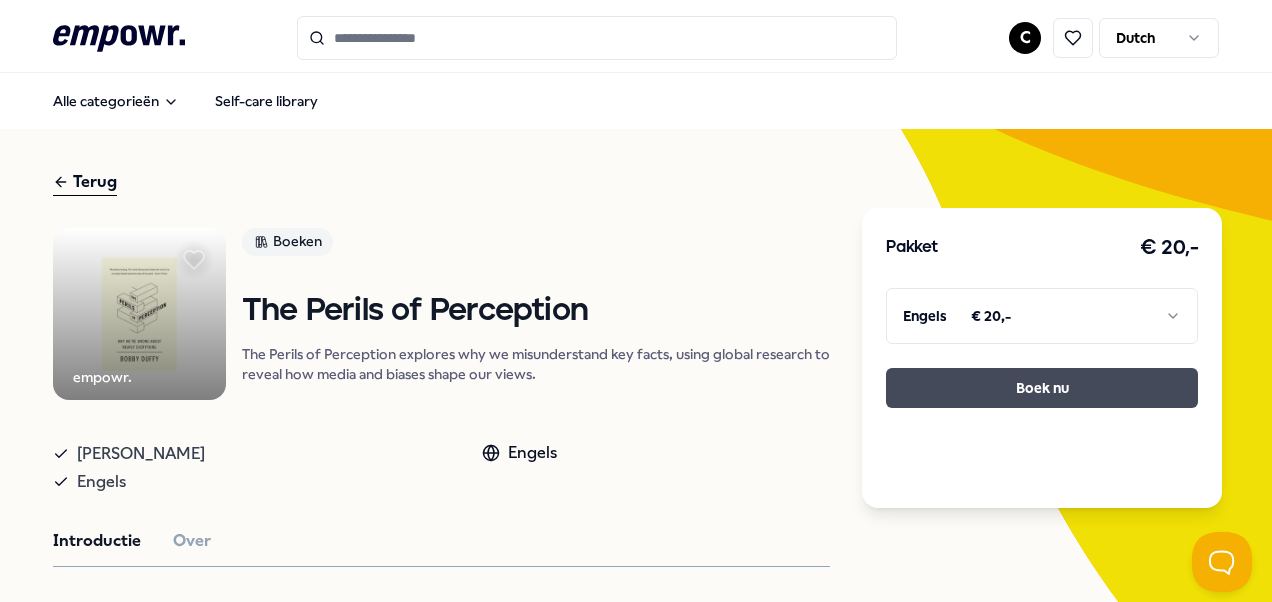 click on "Boek nu" at bounding box center (1042, 388) 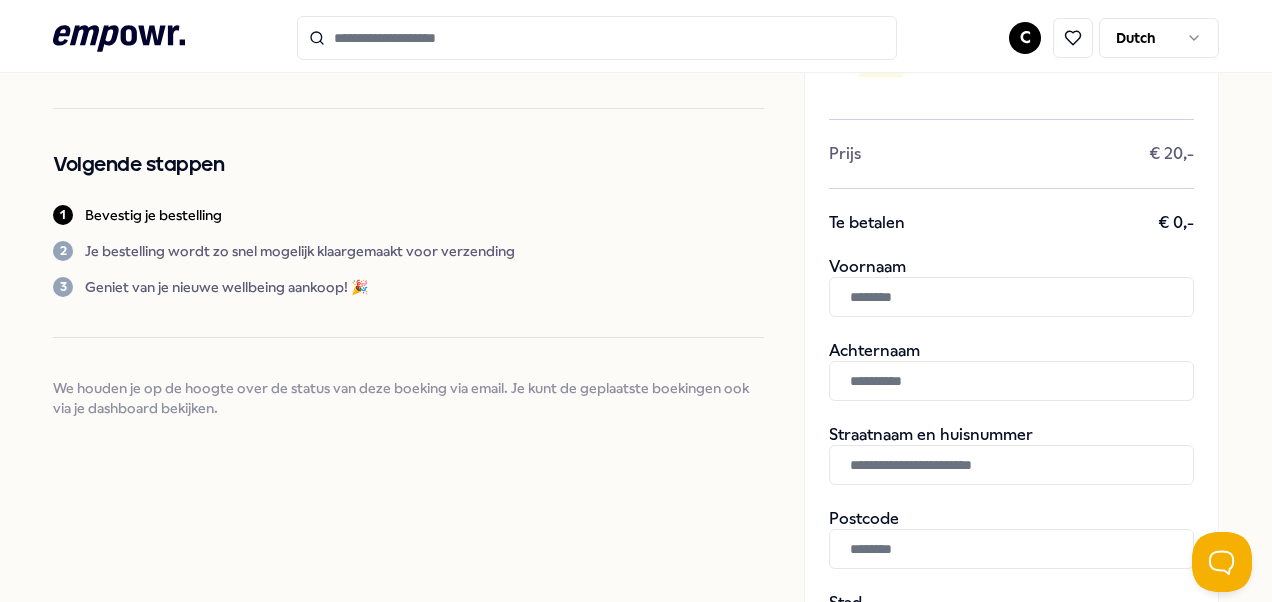 scroll, scrollTop: 154, scrollLeft: 0, axis: vertical 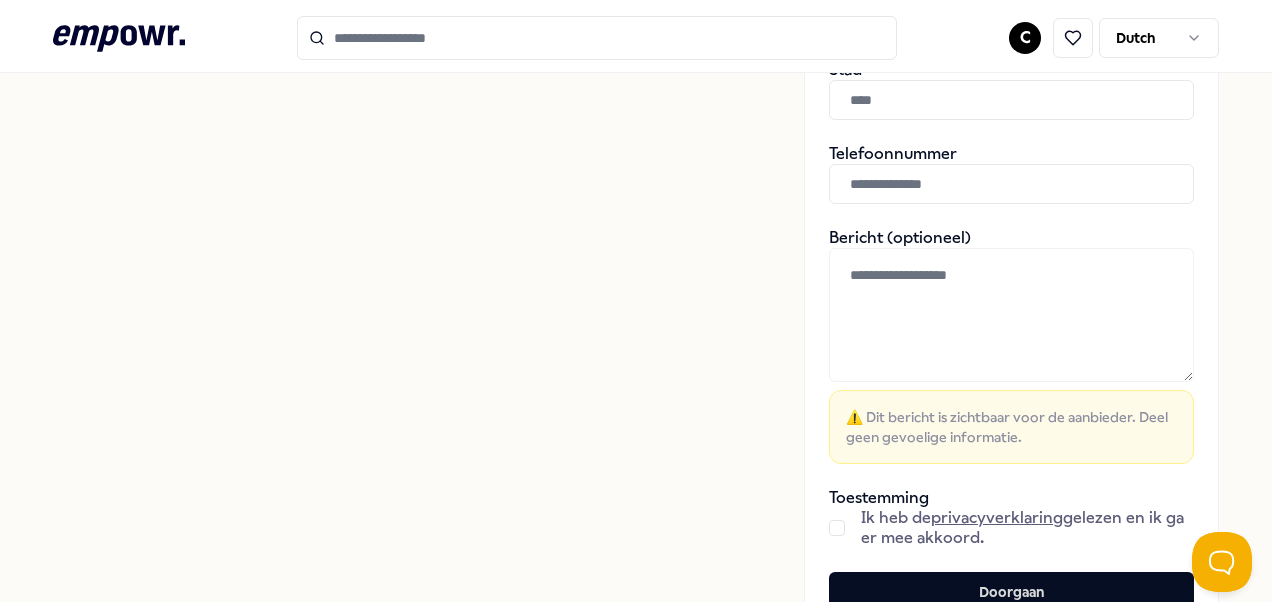 click on "Bevestig je bestelling Bevestig je boekingsverzoek door je gegevens in te vullen Volgende stappen 1 Bevestig je bestelling 2 Je bestelling wordt zo snel mogelijk klaargemaakt voor verzending 3 Geniet van je nieuwe wellbeing aankoop! 🎉 We houden je op de hoogte over de status van deze boeking via email. Je kunt de geplaatste boekingen ook via je dashboard bekijken." at bounding box center (408, 35) 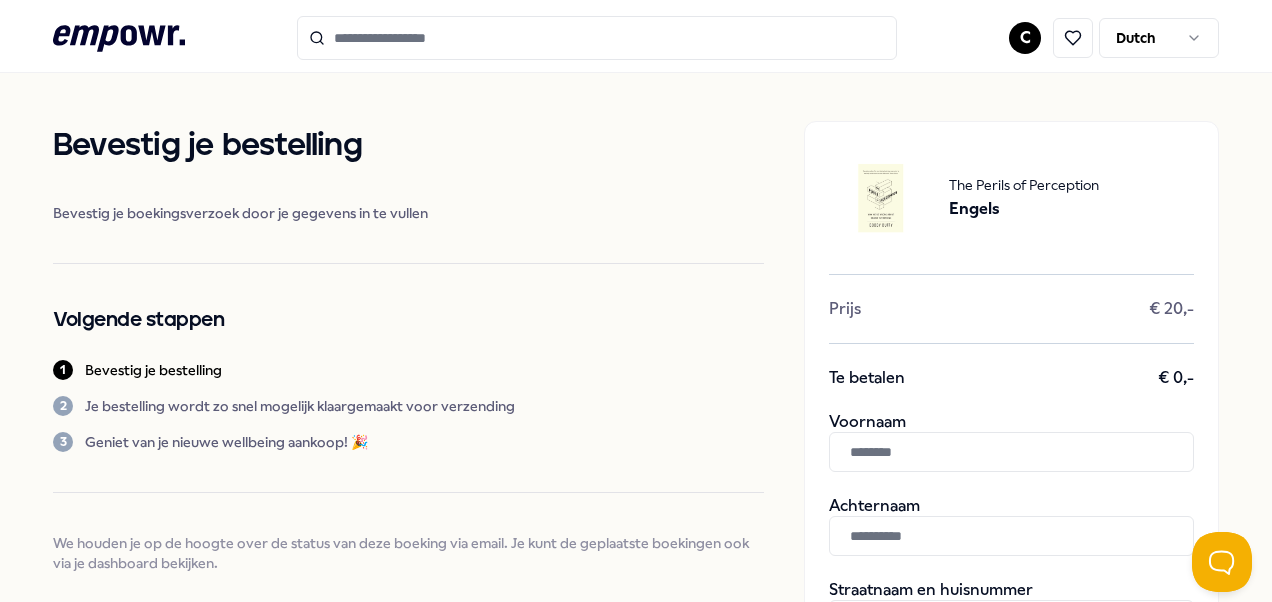 scroll, scrollTop: 1, scrollLeft: 0, axis: vertical 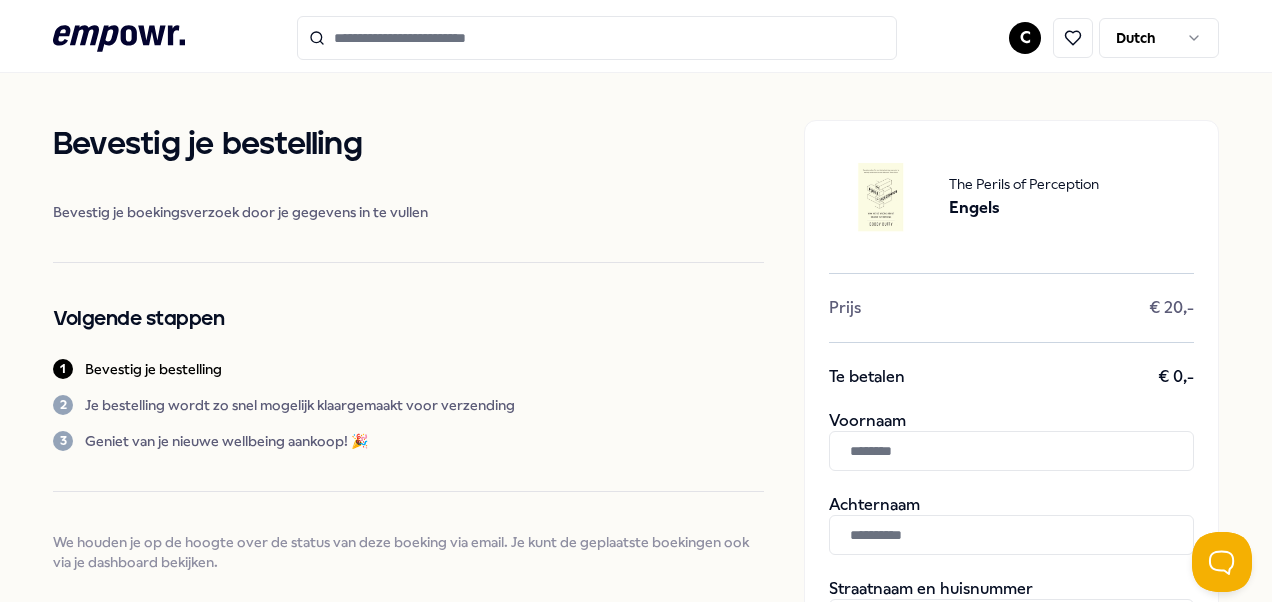 click on ".empowr-logo_svg__cls-1{fill:#03032f}" 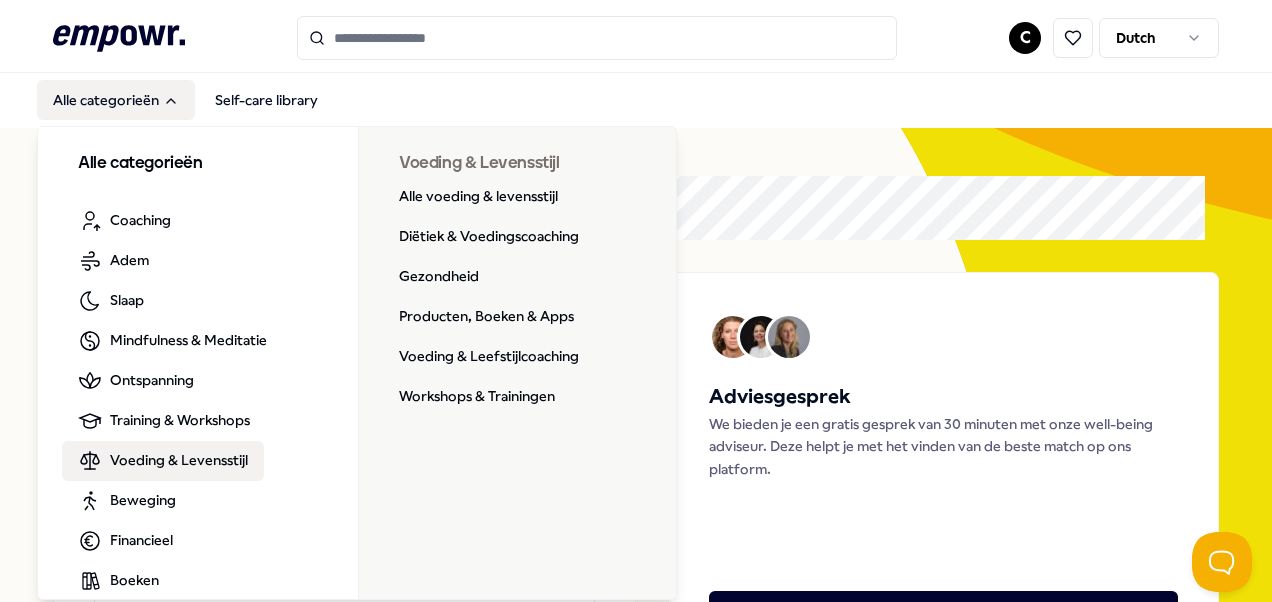 scroll, scrollTop: 34, scrollLeft: 0, axis: vertical 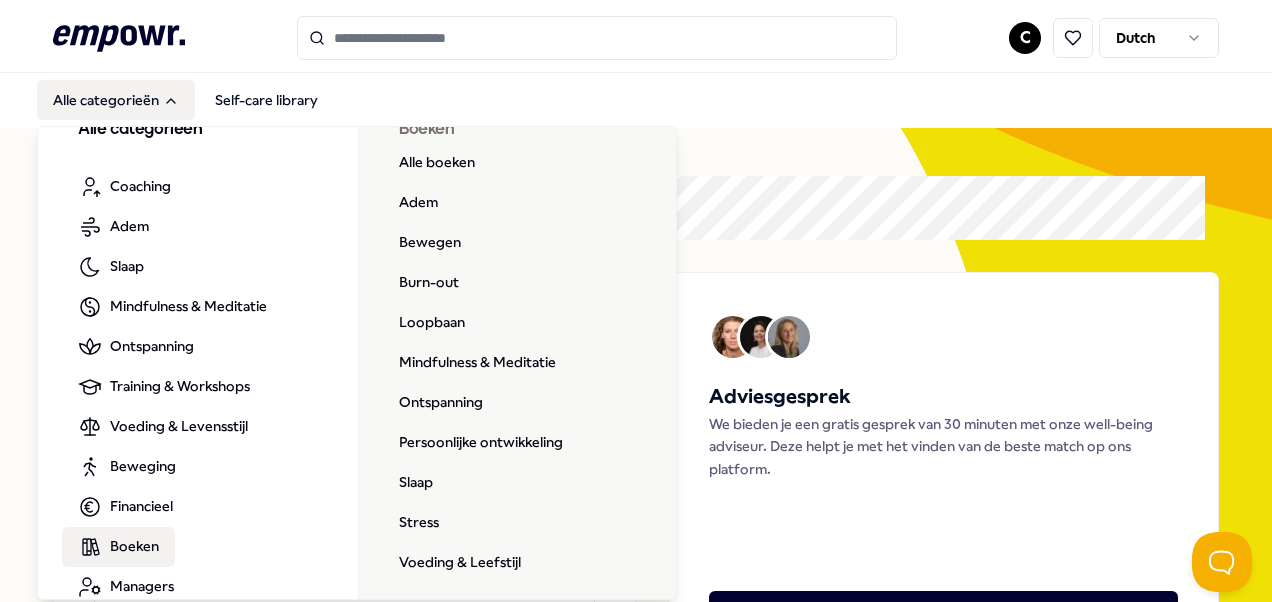 click on "Boeken" at bounding box center (118, 547) 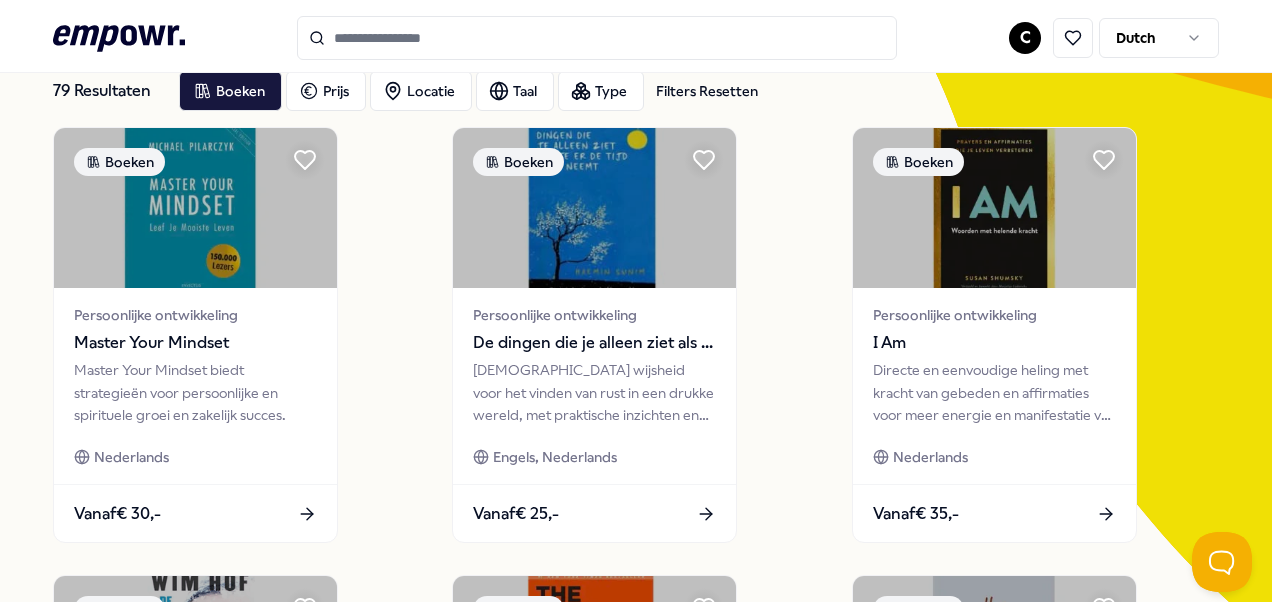 scroll, scrollTop: 124, scrollLeft: 0, axis: vertical 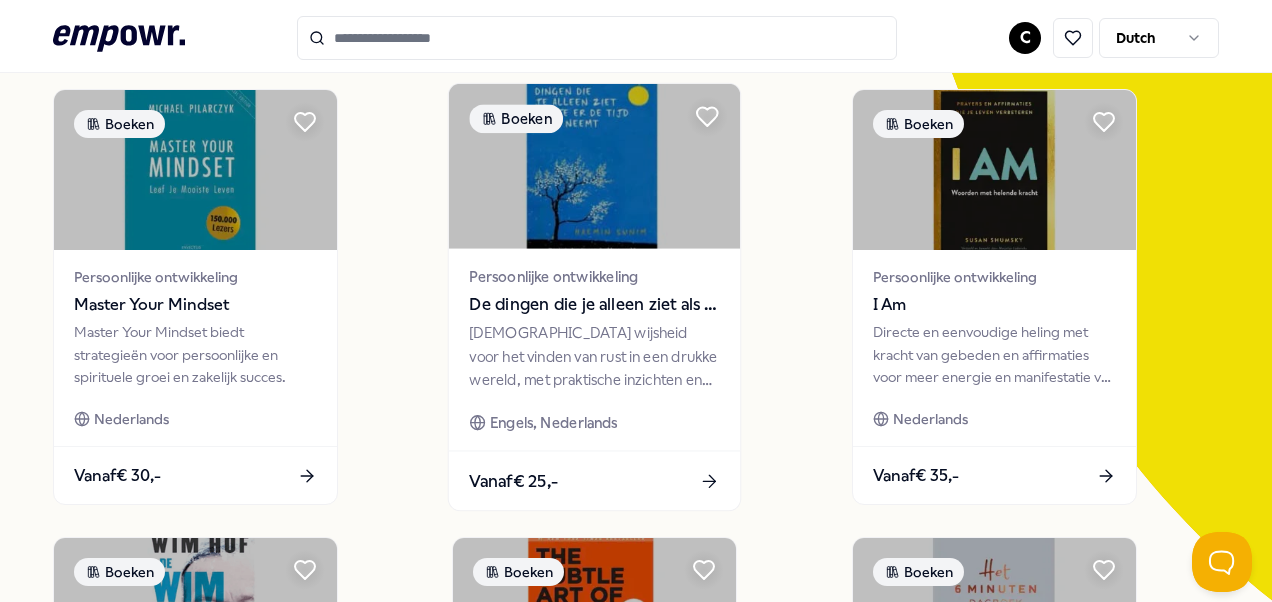 click on "De dingen die je alleen ziet als je er de tijd voor neemt" at bounding box center (595, 305) 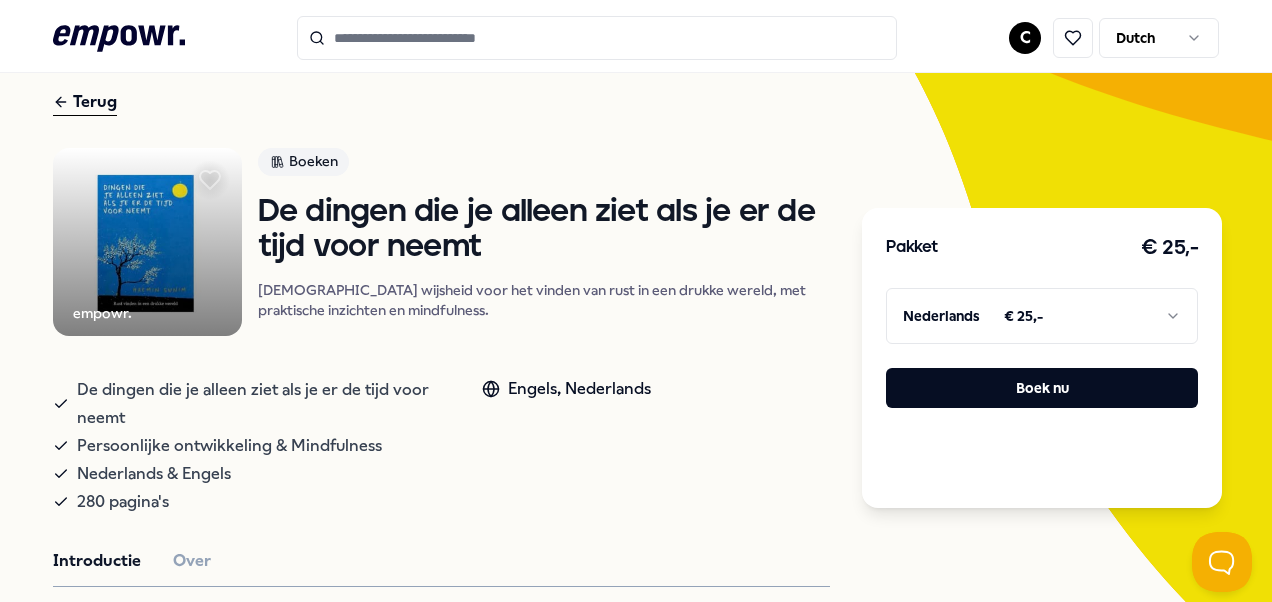 scroll, scrollTop: 76, scrollLeft: 0, axis: vertical 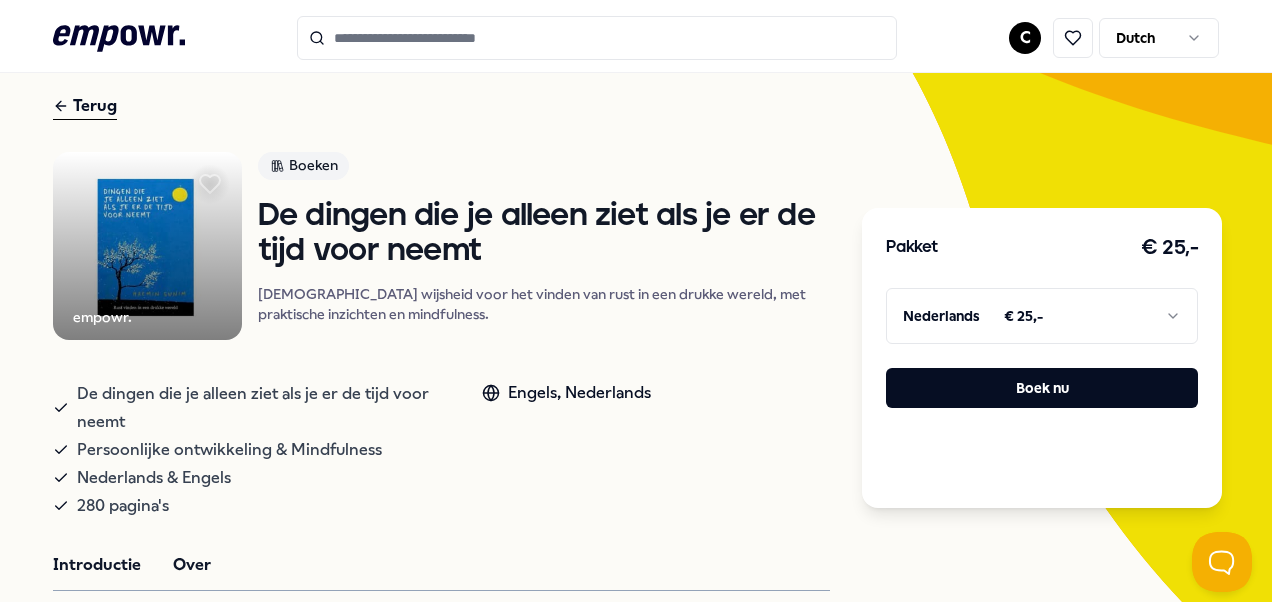 click on "Over" at bounding box center [192, 565] 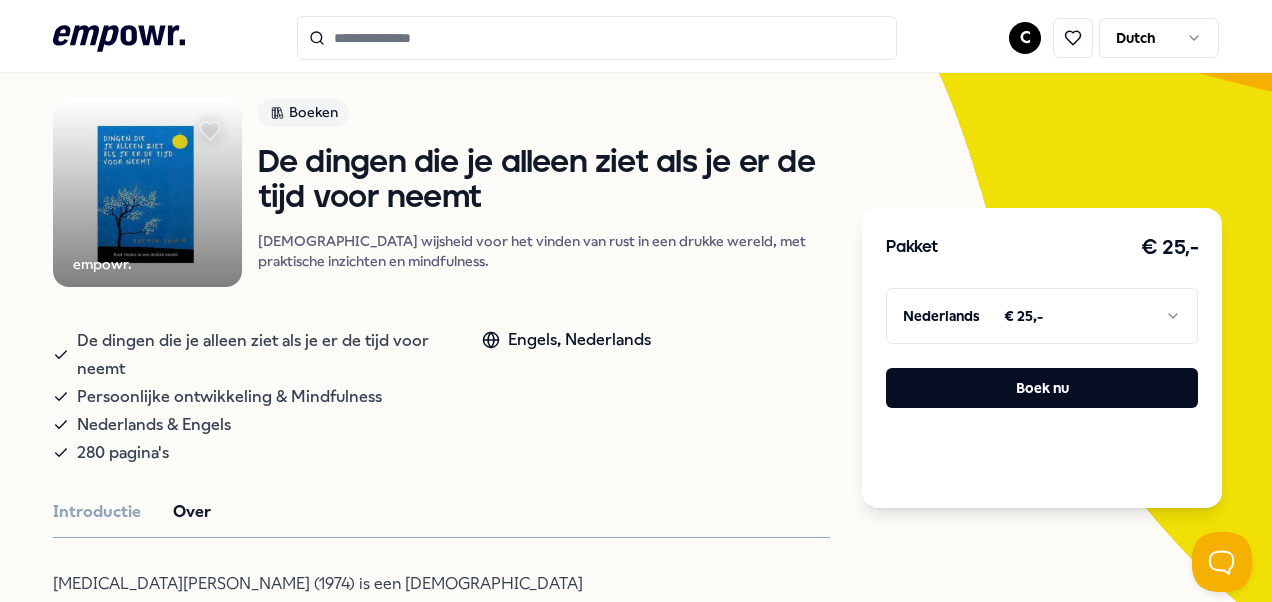 scroll, scrollTop: 112, scrollLeft: 0, axis: vertical 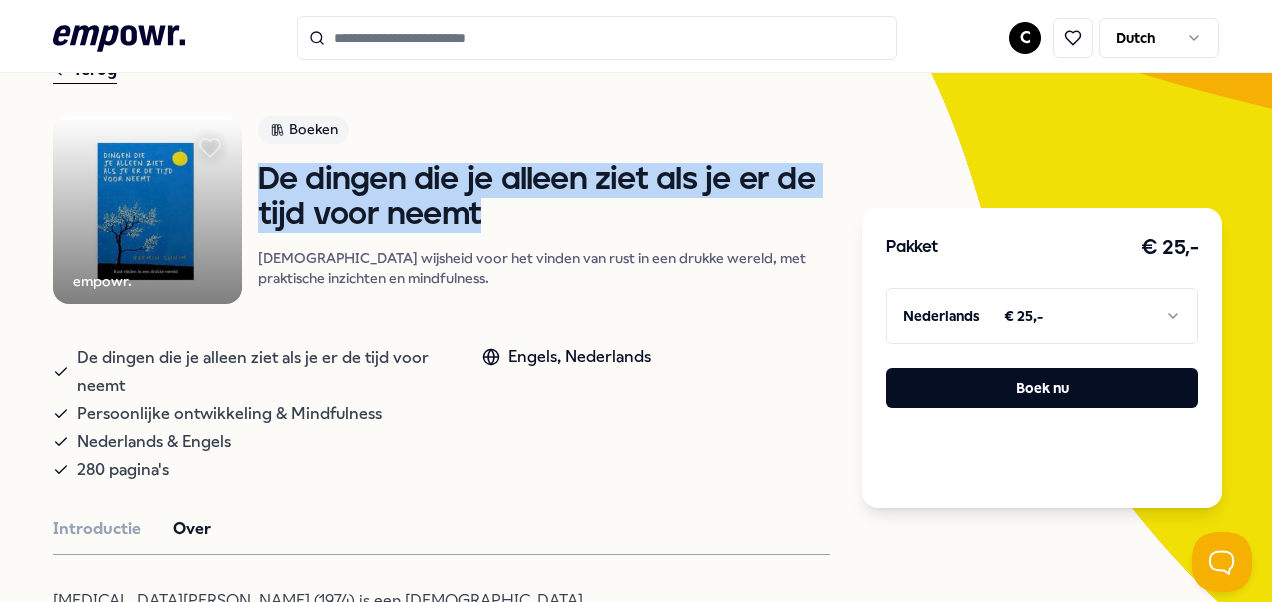 drag, startPoint x: 491, startPoint y: 224, endPoint x: 260, endPoint y: 170, distance: 237.22774 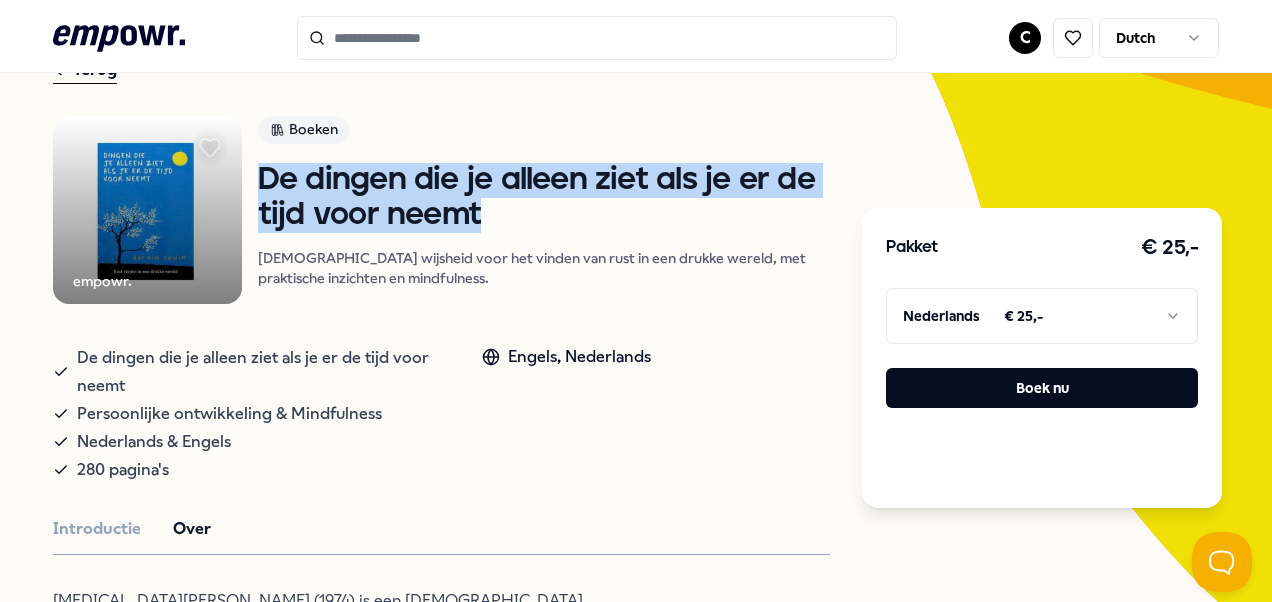 click on ".empowr-logo_svg__cls-1{fill:#03032f} C Dutch Alle categorieën   Self-care library Terug empowr. Boeken De dingen die je alleen ziet als je er de tijd voor neemt [DEMOGRAPHIC_DATA] wijsheid voor het vinden van rust in een drukke wereld, met praktische inzichten en mindfulness. De dingen die je alleen ziet als je er de tijd voor neemt Persoonlijke ontwikkeling & Mindfulness Nederlands & Engels 280 pagina's Engels, Nederlands Introductie Over [MEDICAL_DATA] Sunim (1974) is een [DEMOGRAPHIC_DATA] [DEMOGRAPHIC_DATA], geboren in [GEOGRAPHIC_DATA], die voor zijn studie naar [GEOGRAPHIC_DATA] verhuisde en daar studeerde aan [GEOGRAPHIC_DATA], [GEOGRAPHIC_DATA] en [GEOGRAPHIC_DATA]. Hij [DEMOGRAPHIC_DATA] aan [GEOGRAPHIC_DATA] en woont afwisselend in [US_STATE] en [GEOGRAPHIC_DATA]. Inmiddels is hij uitgegroeid tot een van de meest invloedrijke [DEMOGRAPHIC_DATA] leermeesters van dit moment. Aanbevolen Boeken Persoonlijke ontwikkeling Miracle Morning Miracle Morning Methode helpt je in 30 dagen zes gewoontes ontwikkelen voor een
succesvoller en bevredigender leven. Engels, Nederlands Vanaf  € 30,-" at bounding box center (636, 301) 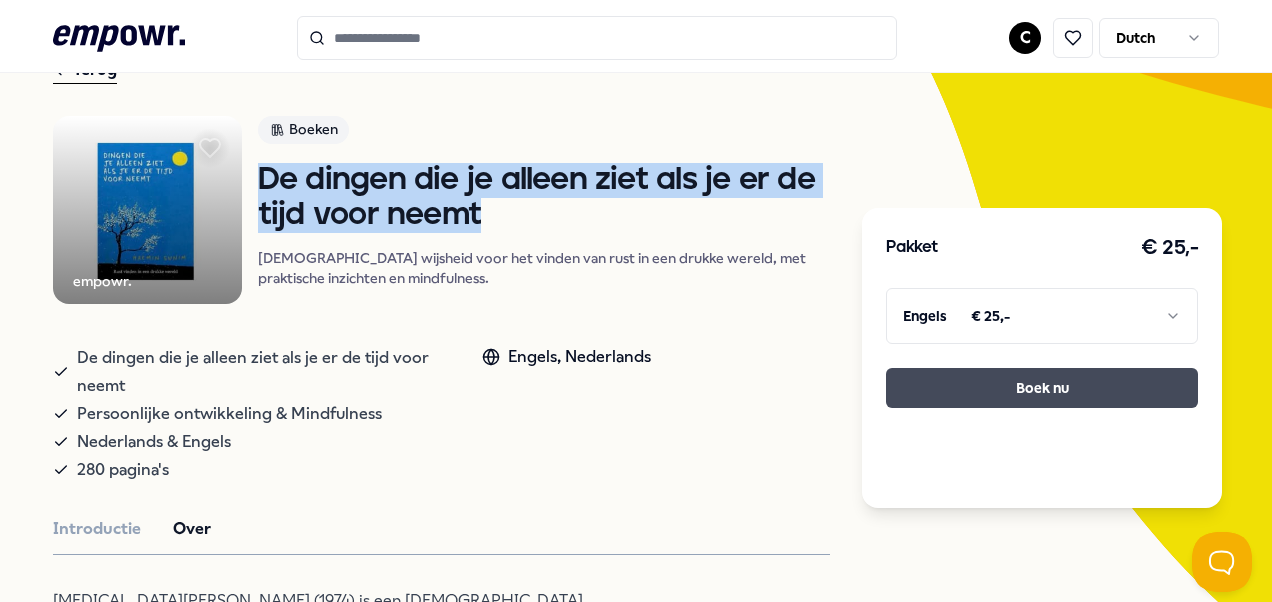 click on "Boek nu" at bounding box center [1042, 388] 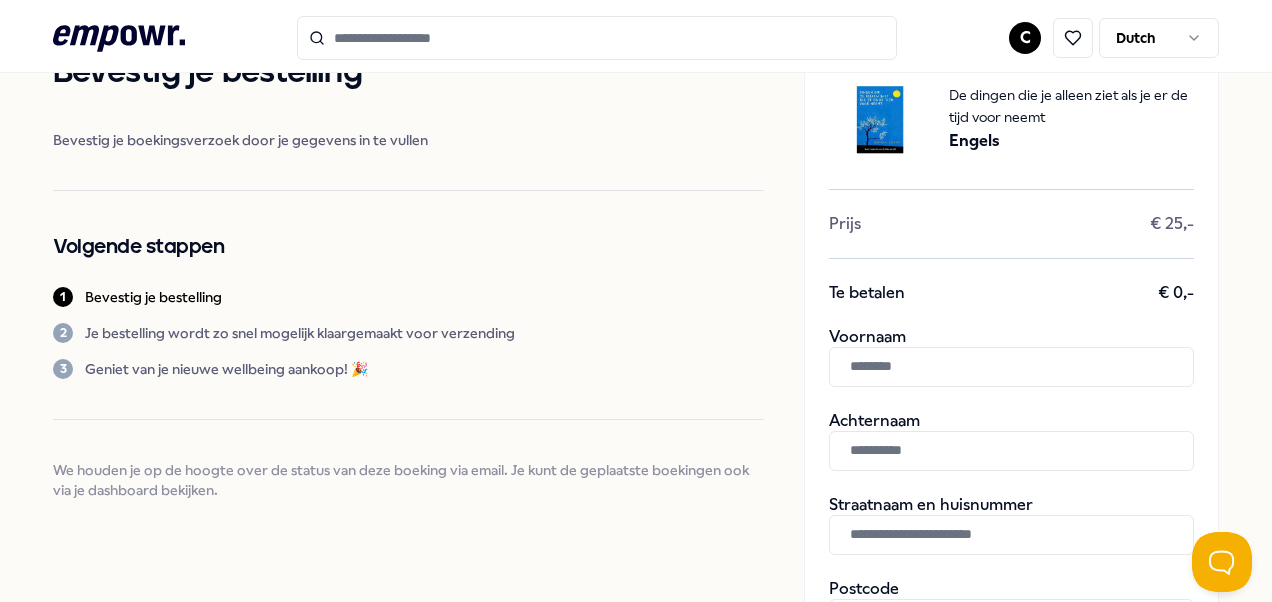 click at bounding box center [1011, 367] 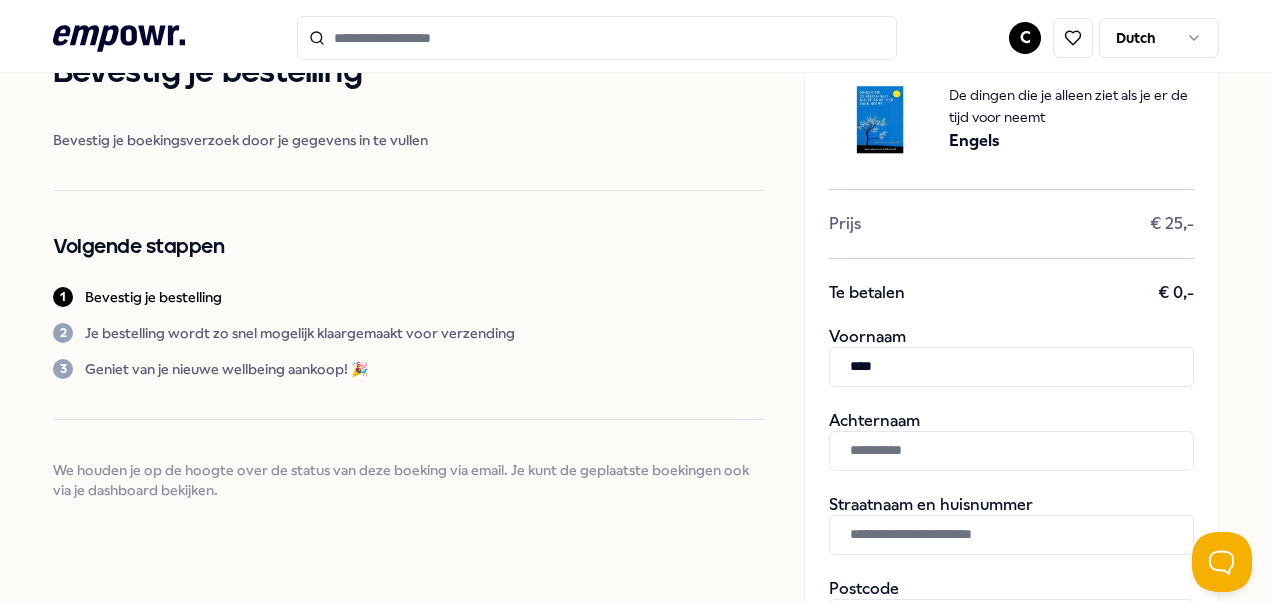 type on "****" 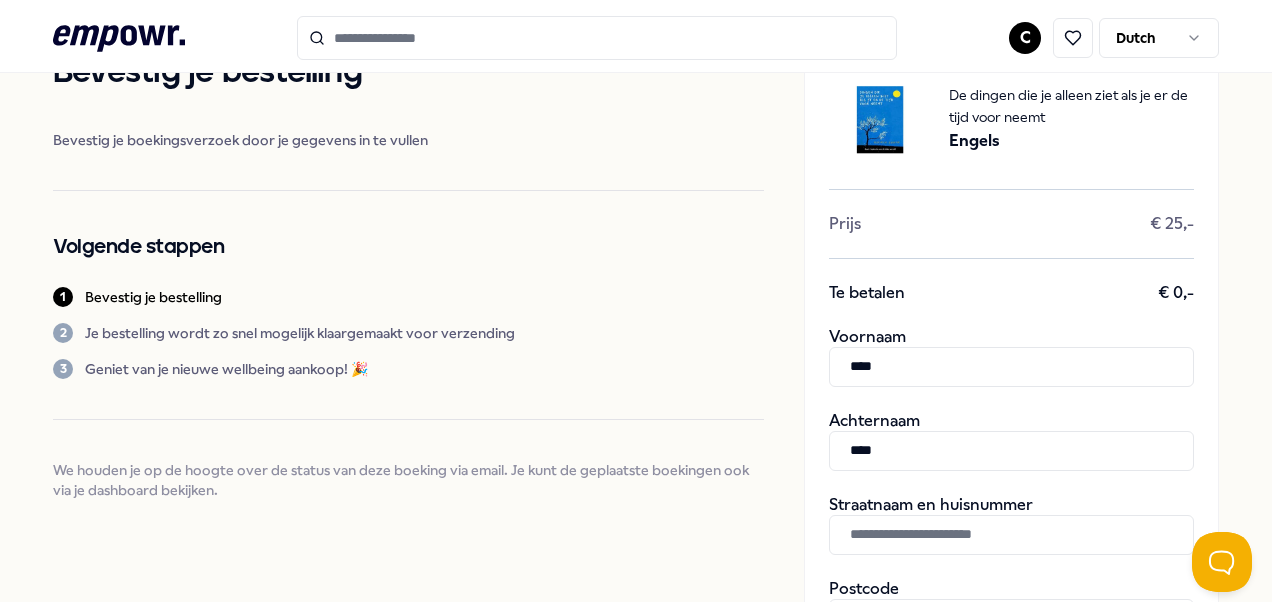 type on "****" 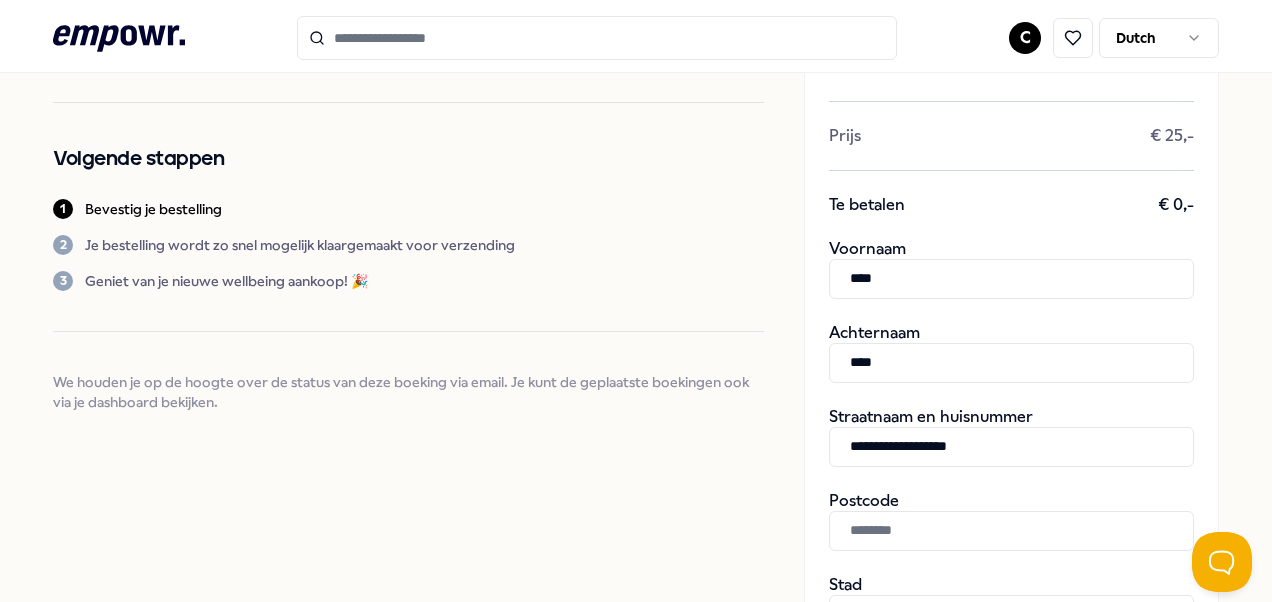 scroll, scrollTop: 219, scrollLeft: 0, axis: vertical 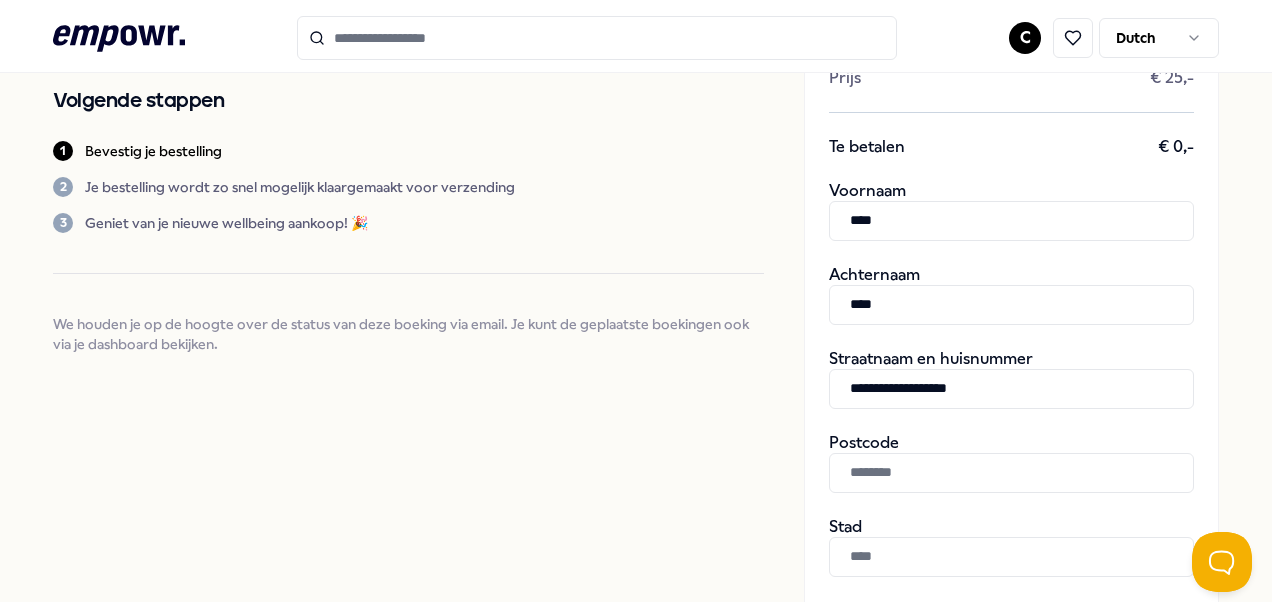 type on "**********" 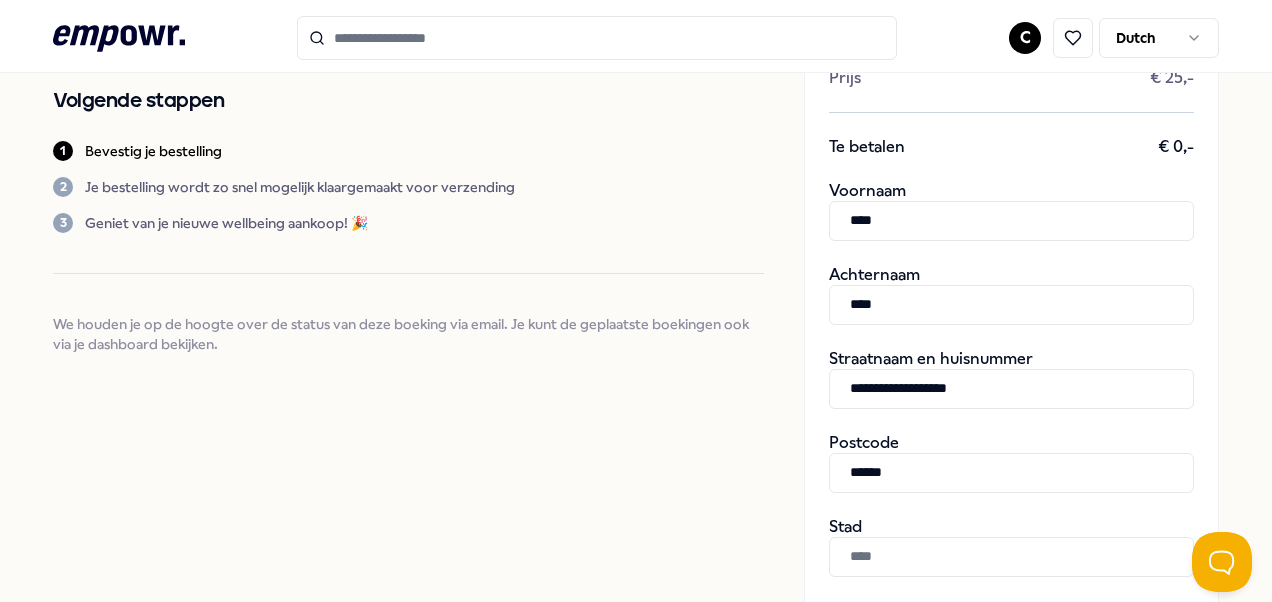 type on "******" 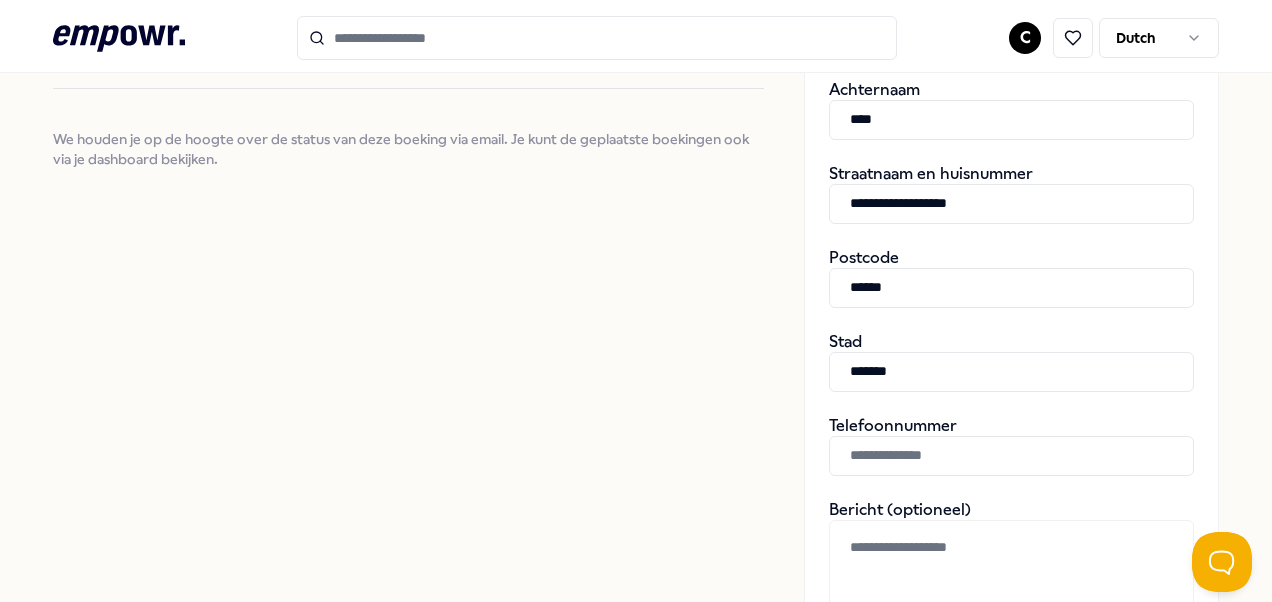 scroll, scrollTop: 405, scrollLeft: 0, axis: vertical 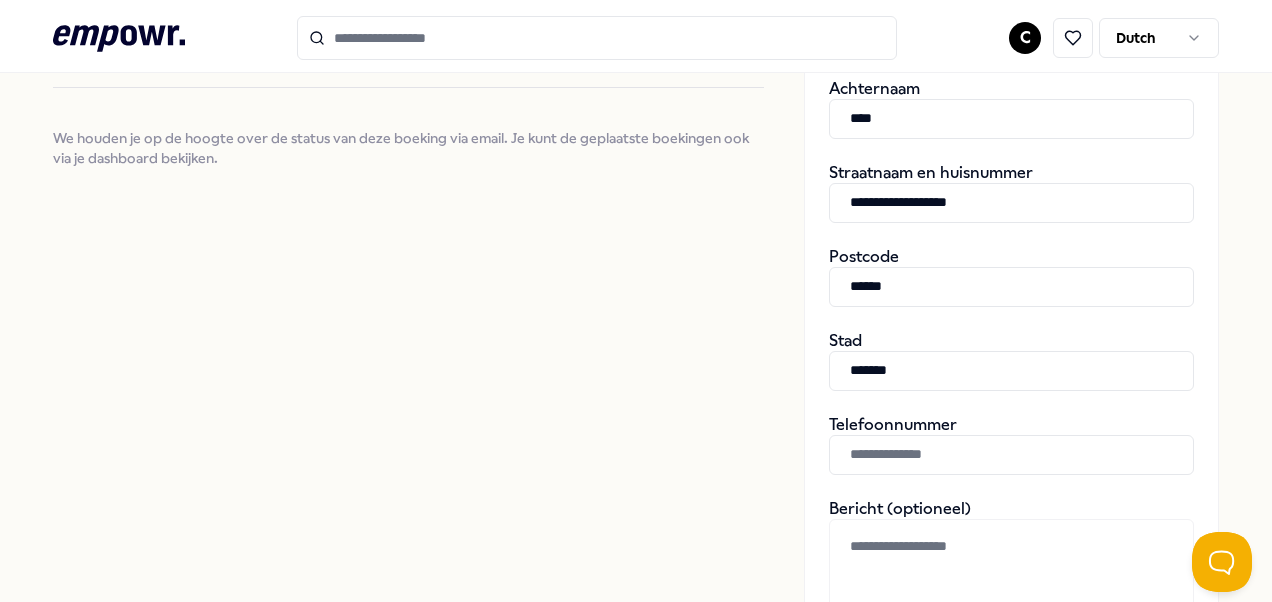 type on "*******" 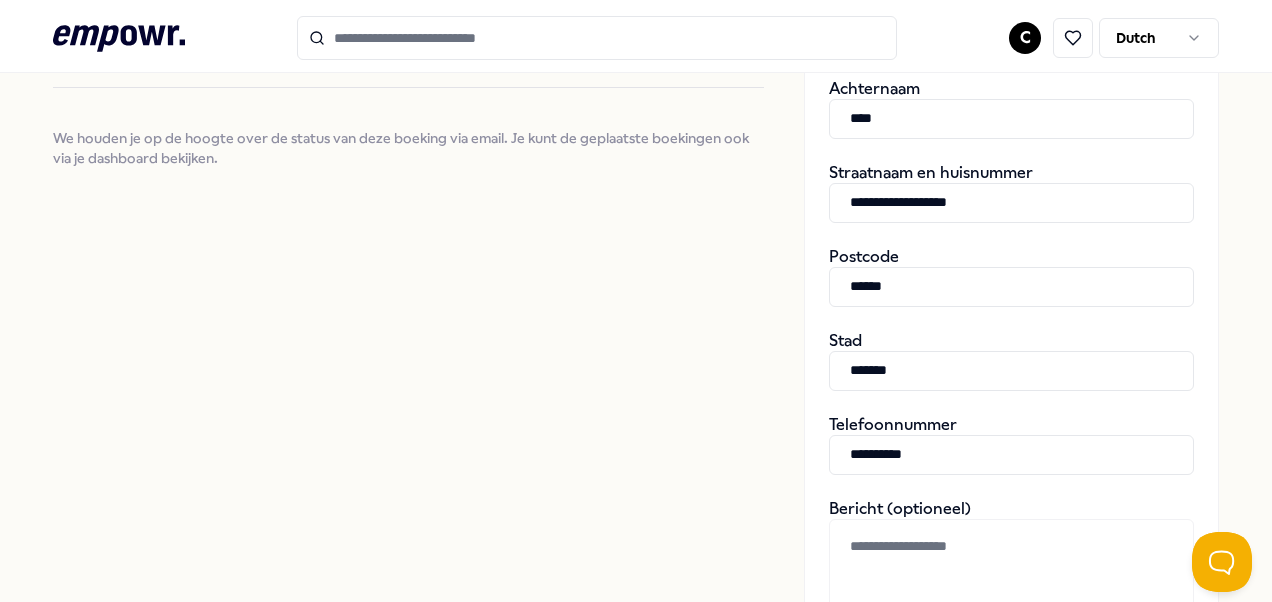type on "**********" 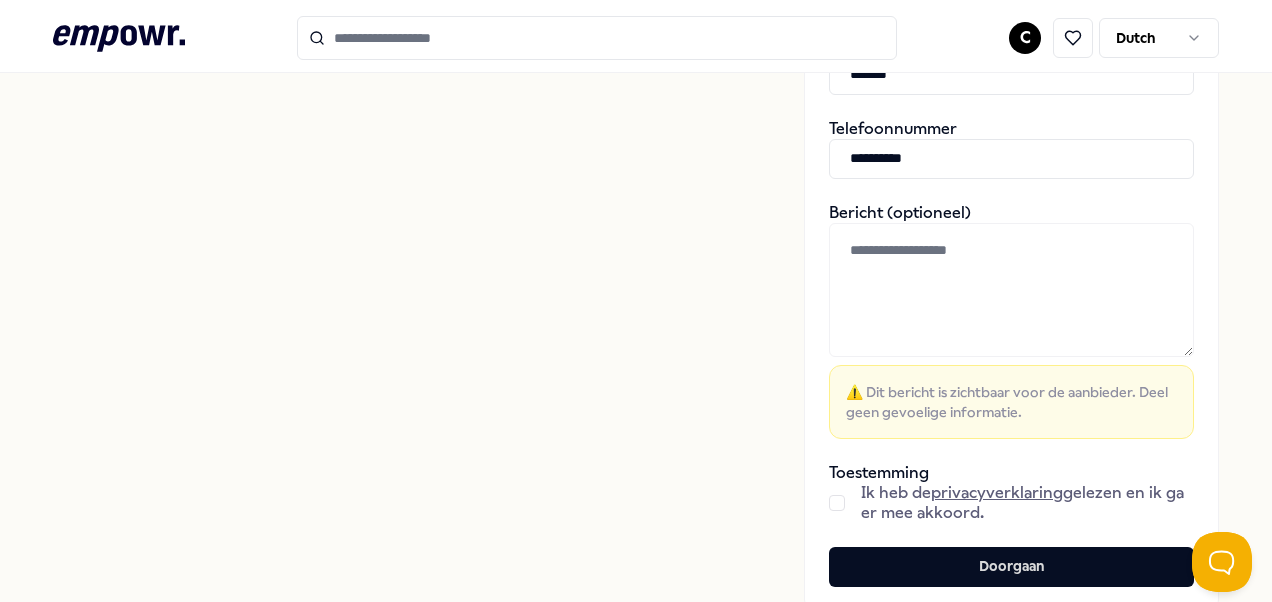 scroll, scrollTop: 703, scrollLeft: 0, axis: vertical 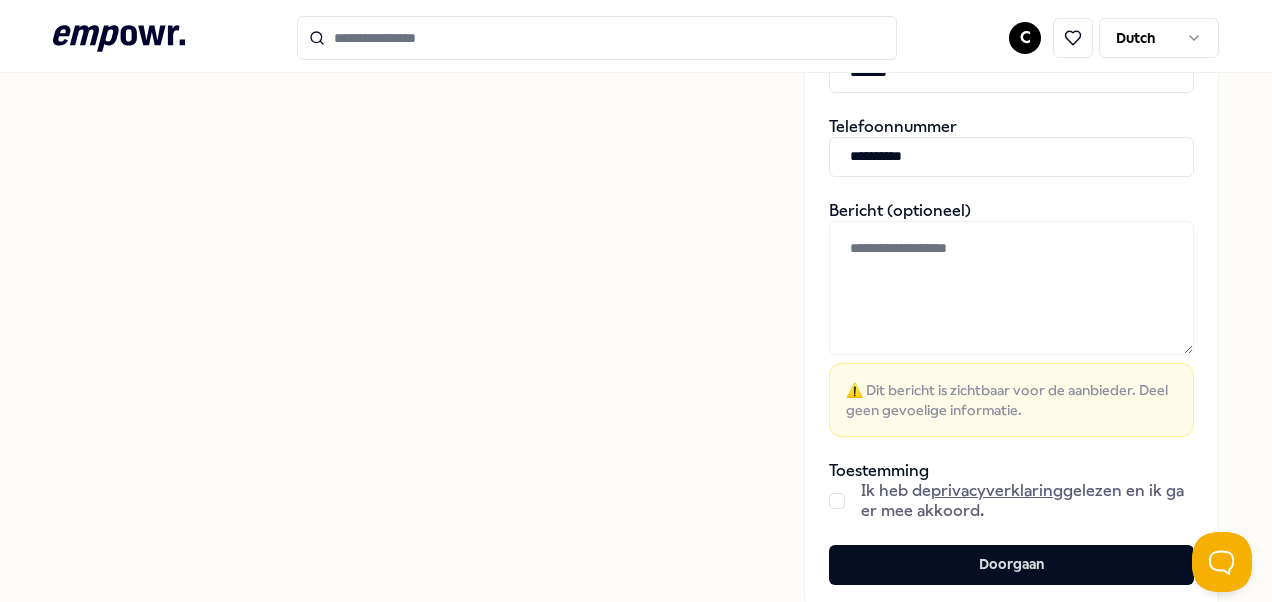 click on "Ik heb de  privacyverklaring  gelezen en ik ga er mee akkoord." at bounding box center (1011, 501) 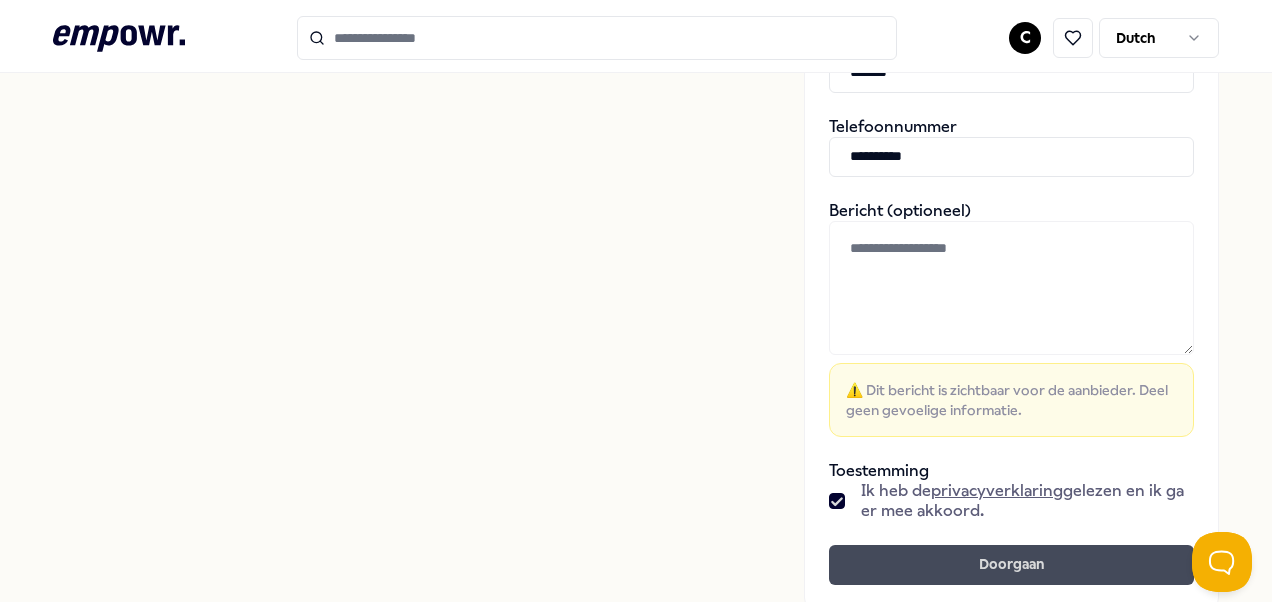 click on "Doorgaan" at bounding box center [1011, 565] 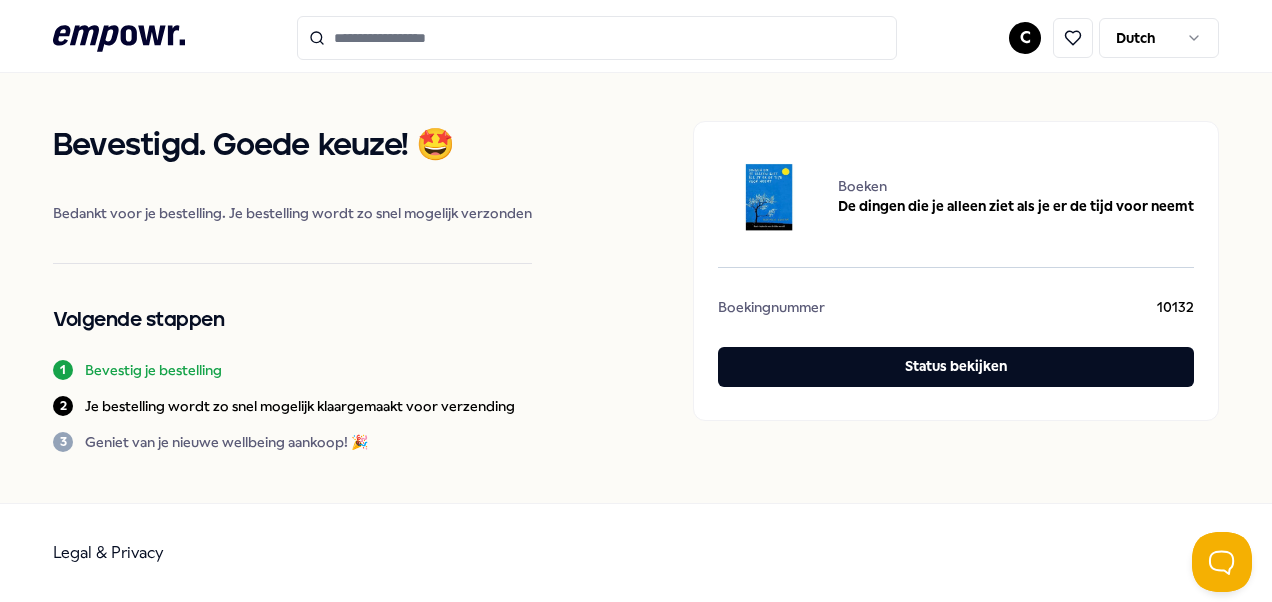 scroll, scrollTop: 0, scrollLeft: 0, axis: both 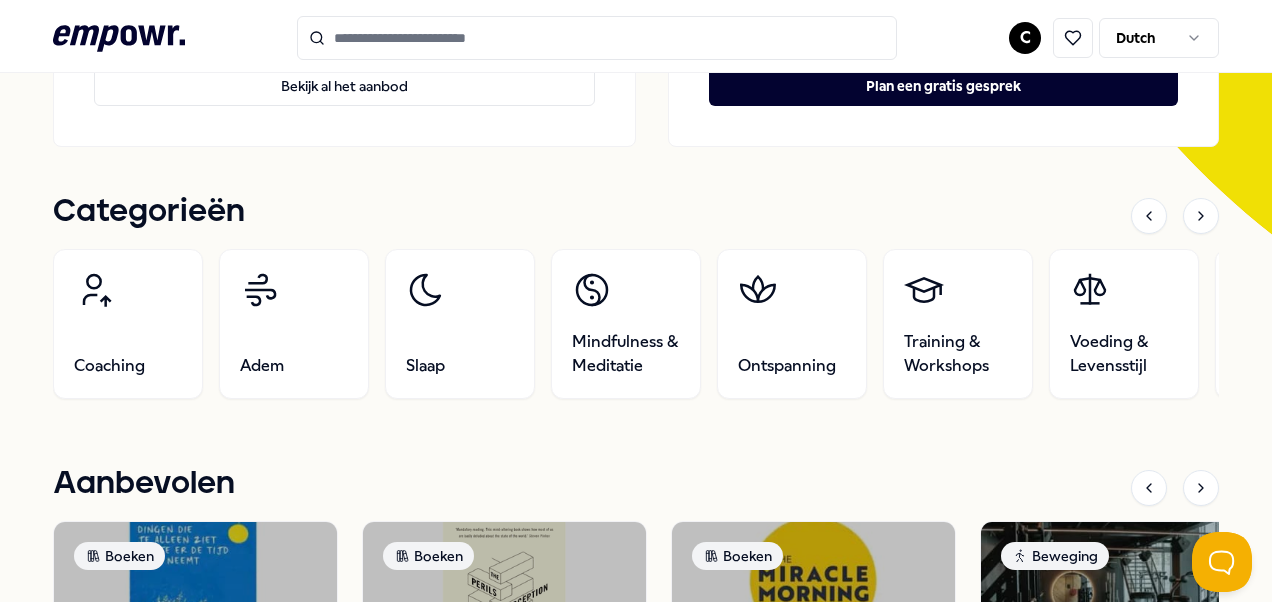 click at bounding box center (597, 38) 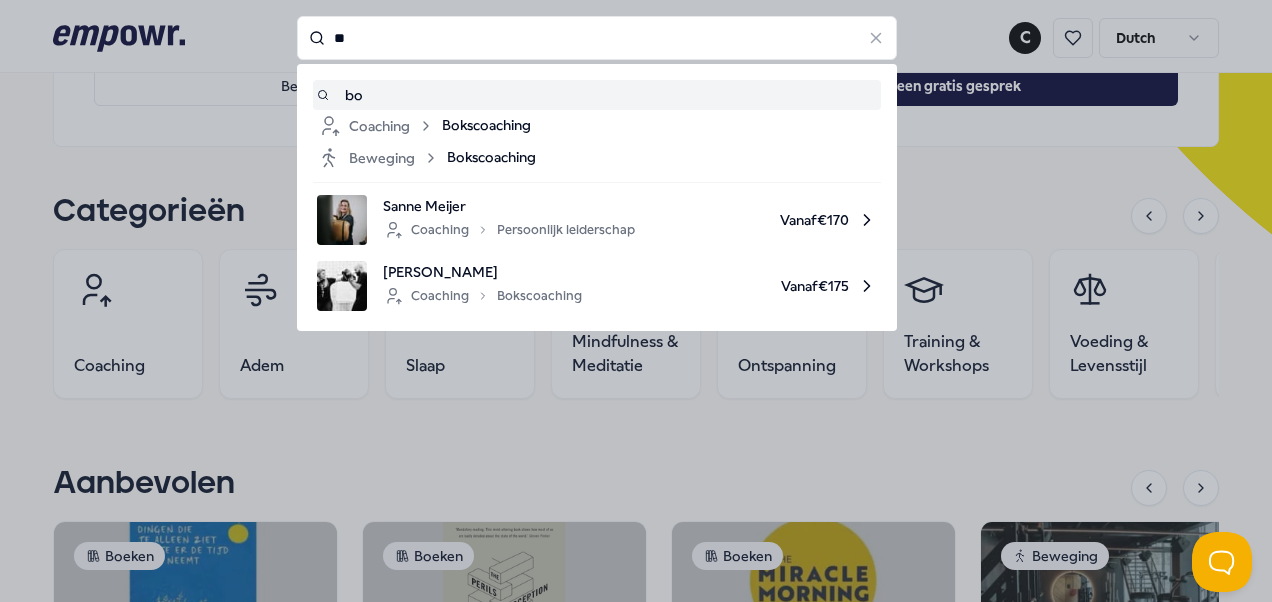 type on "*" 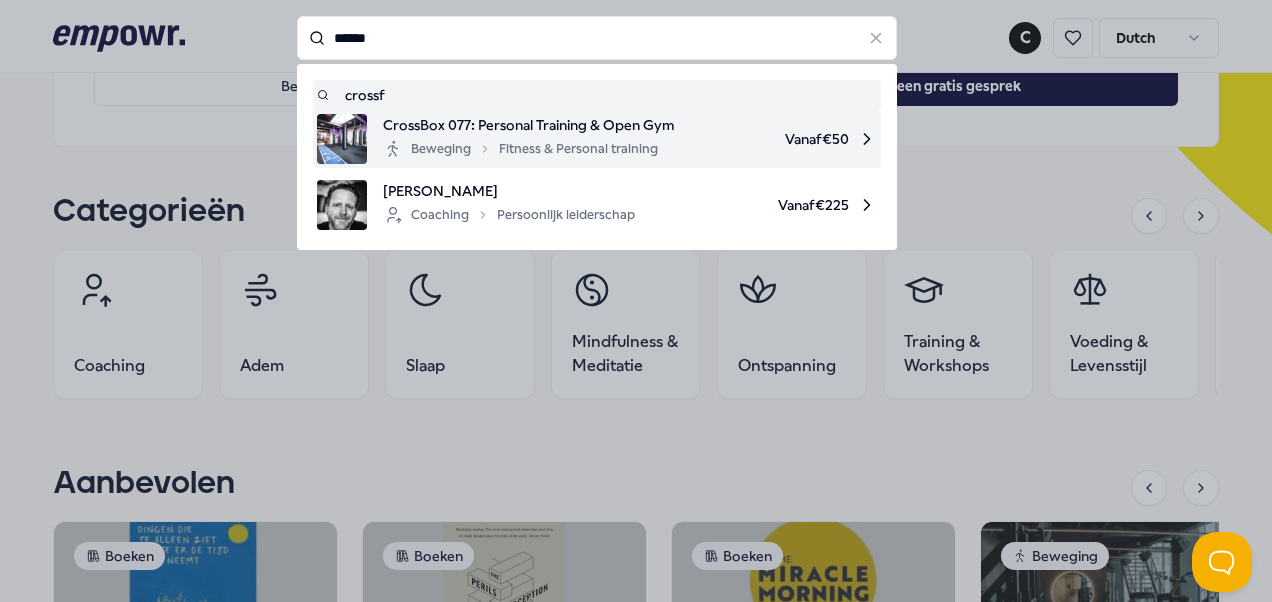 click on "CrossBox 077: Personal Training & Open Gym" at bounding box center [528, 125] 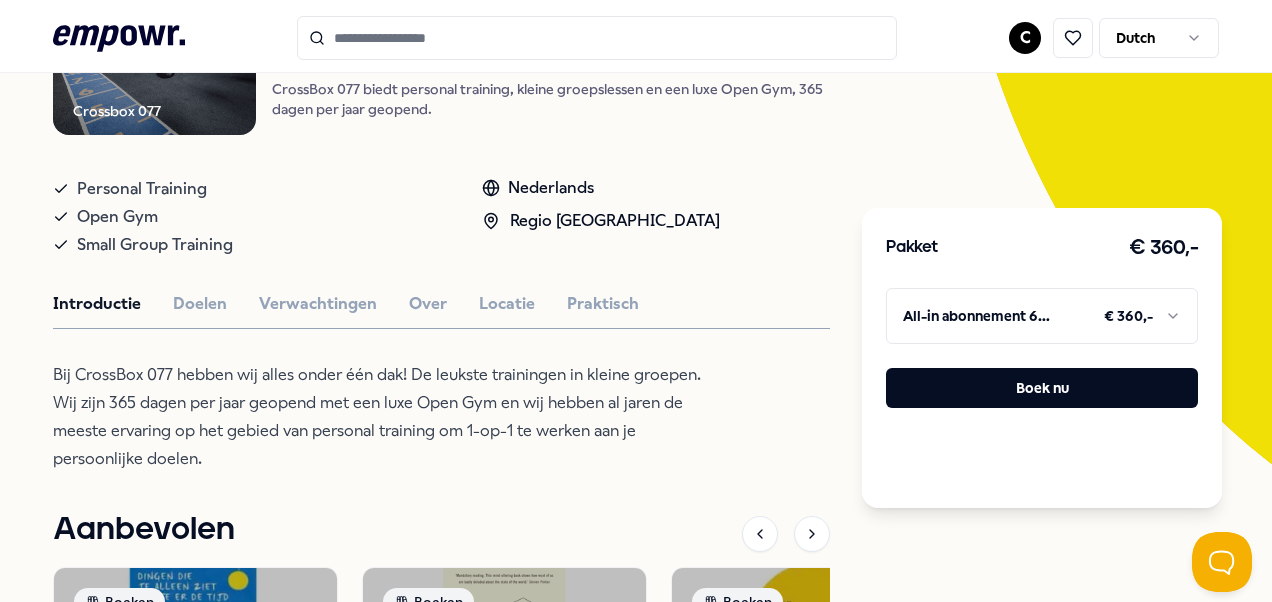 scroll, scrollTop: 299, scrollLeft: 0, axis: vertical 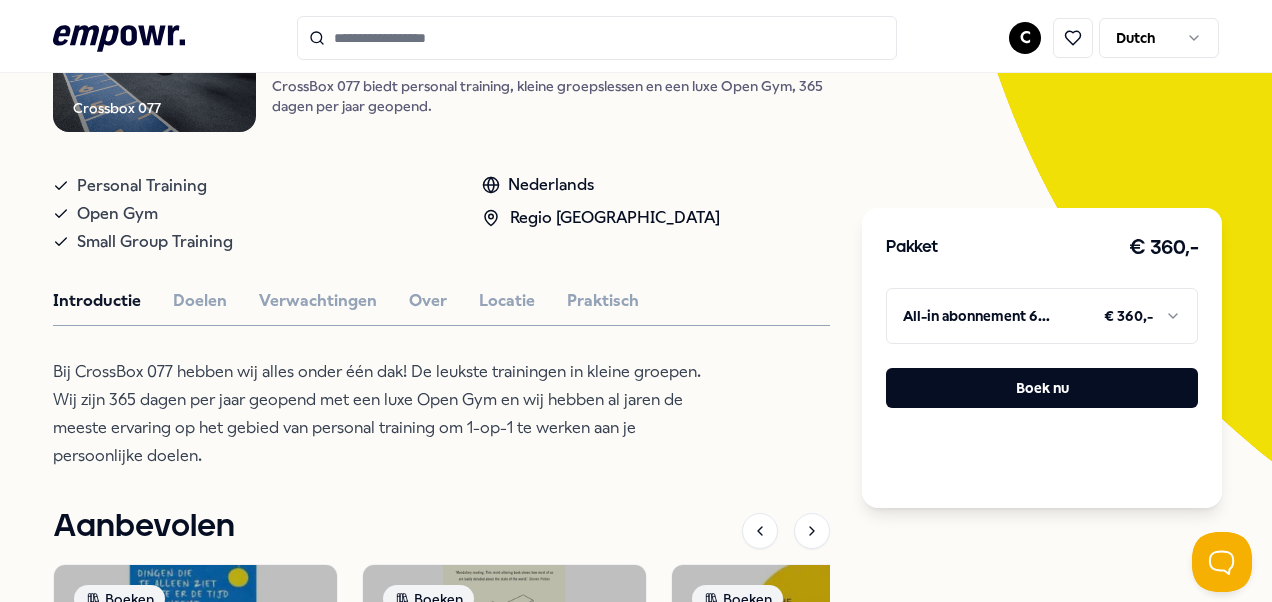 click on "Introductie Doelen Verwachtingen Over Locatie Praktisch" at bounding box center [441, 301] 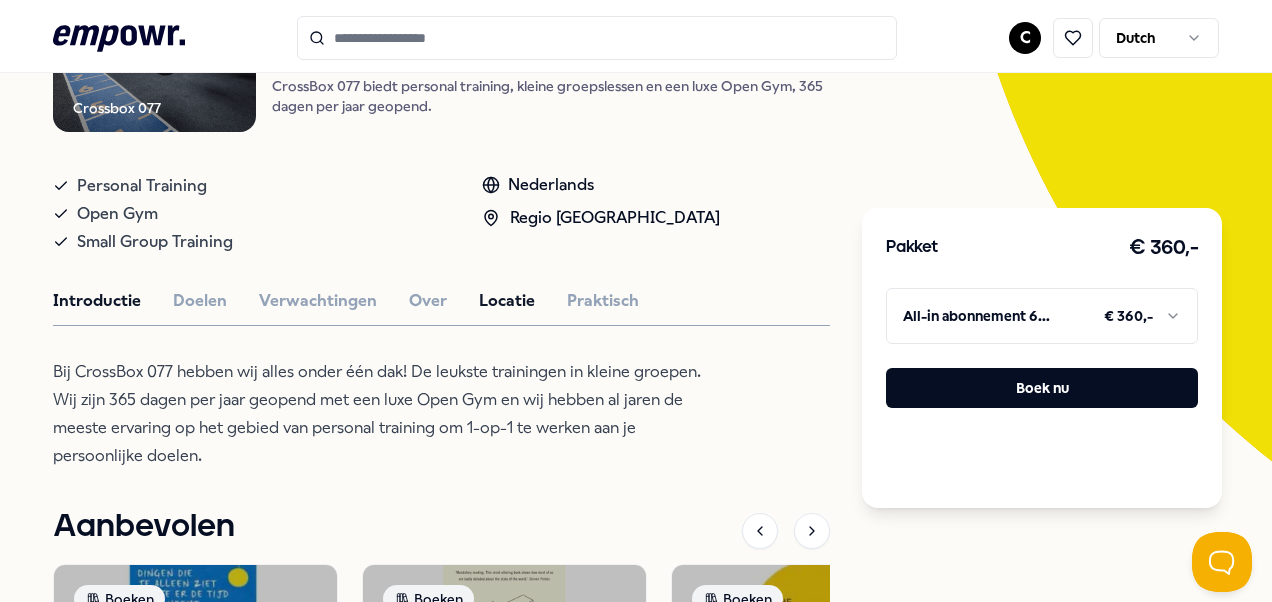 click on "Locatie" at bounding box center [507, 301] 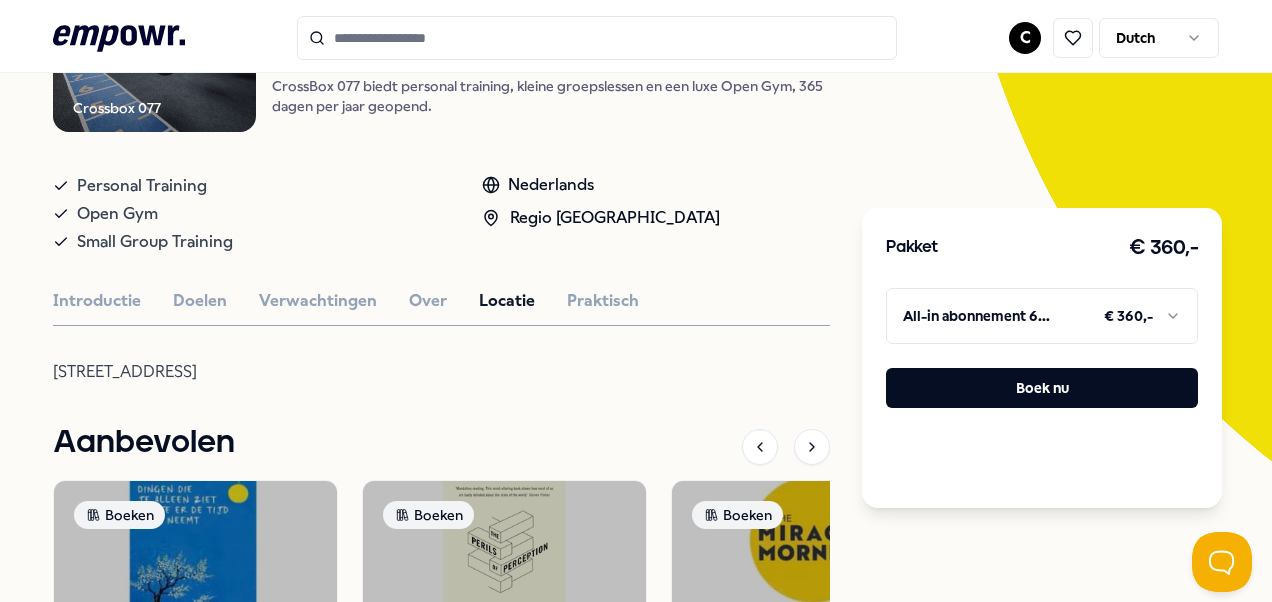 click on "Introductie Doelen Verwachtingen Over Locatie Praktisch" at bounding box center [441, 301] 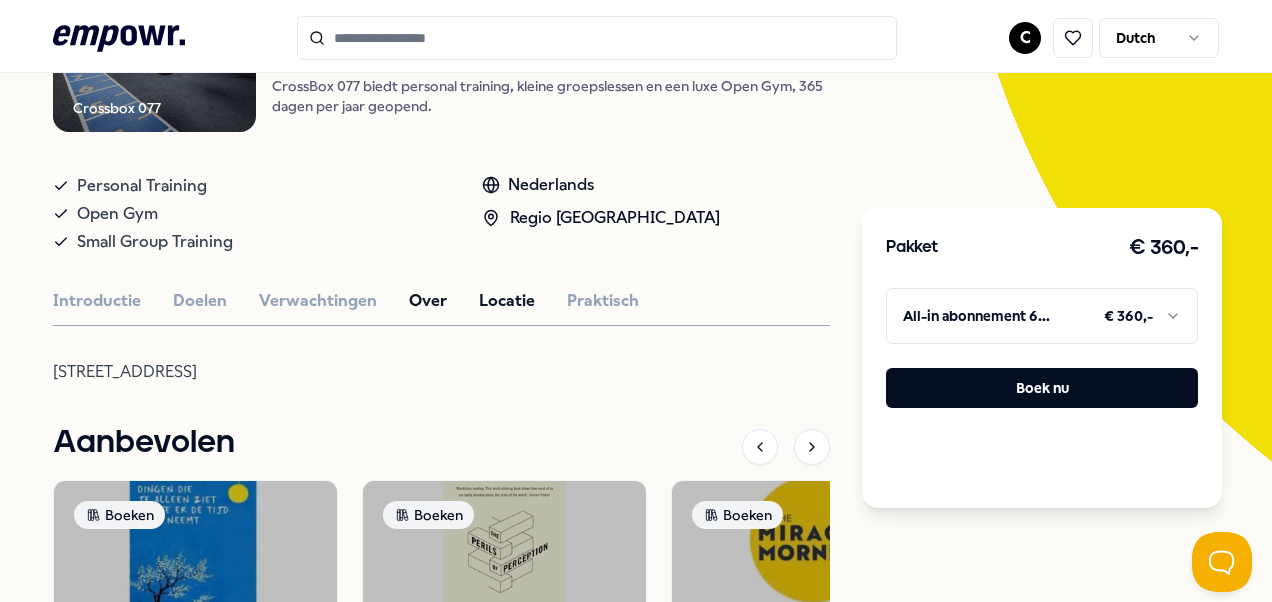 click on "Over" at bounding box center [428, 301] 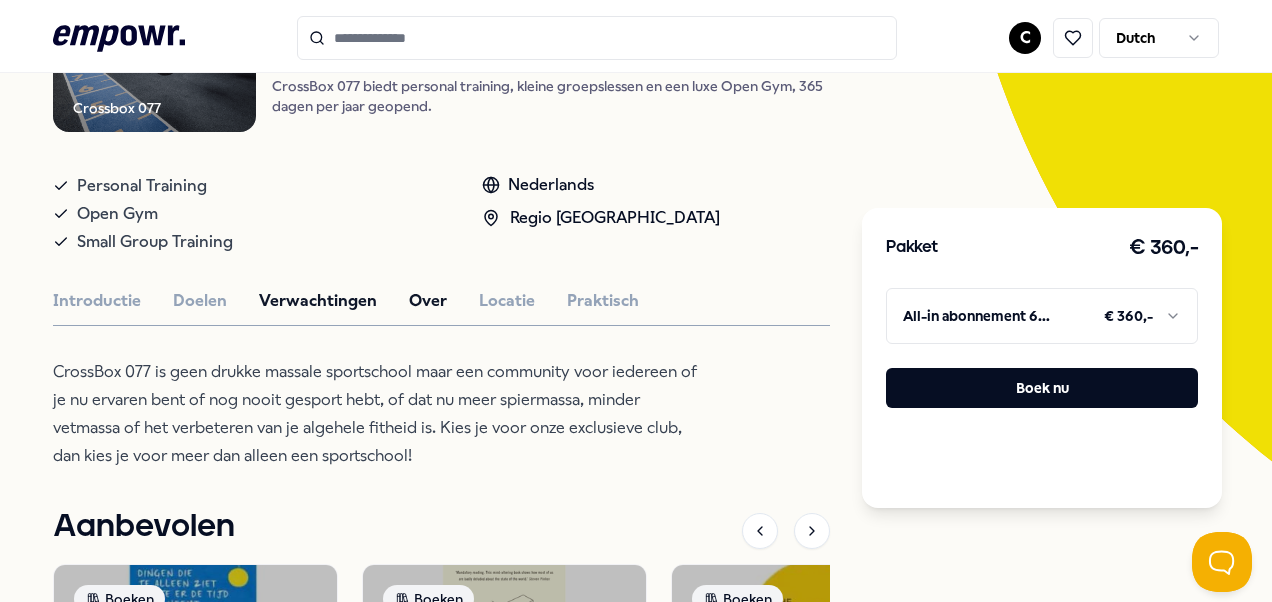 click on "Verwachtingen" at bounding box center (318, 301) 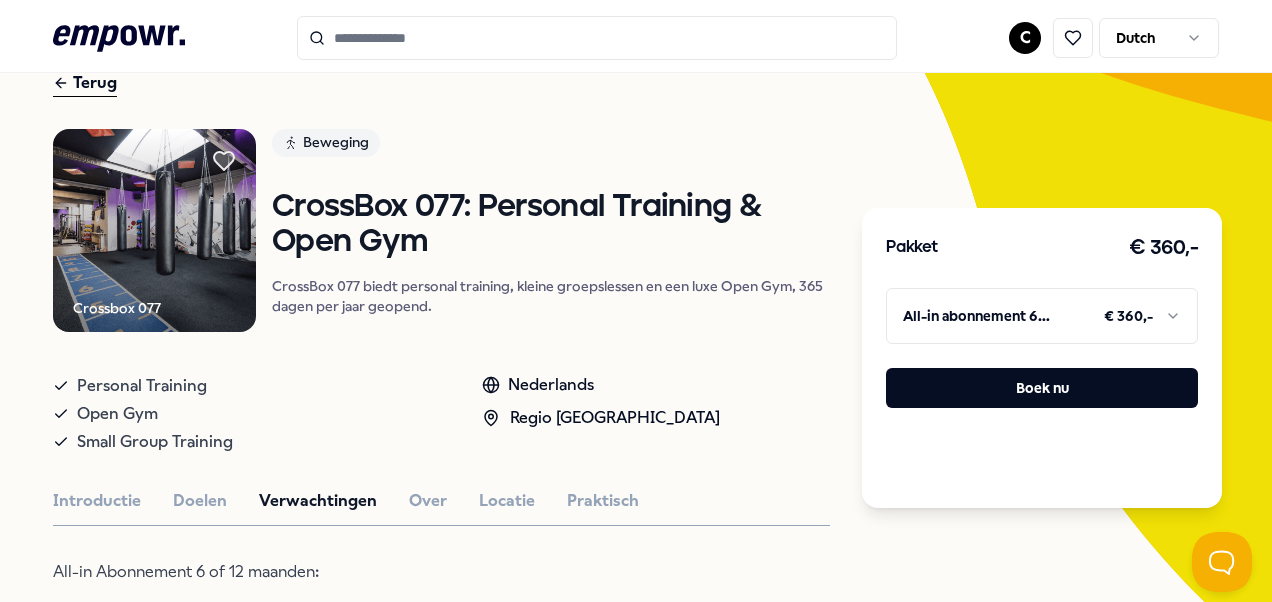 scroll, scrollTop: 51, scrollLeft: 0, axis: vertical 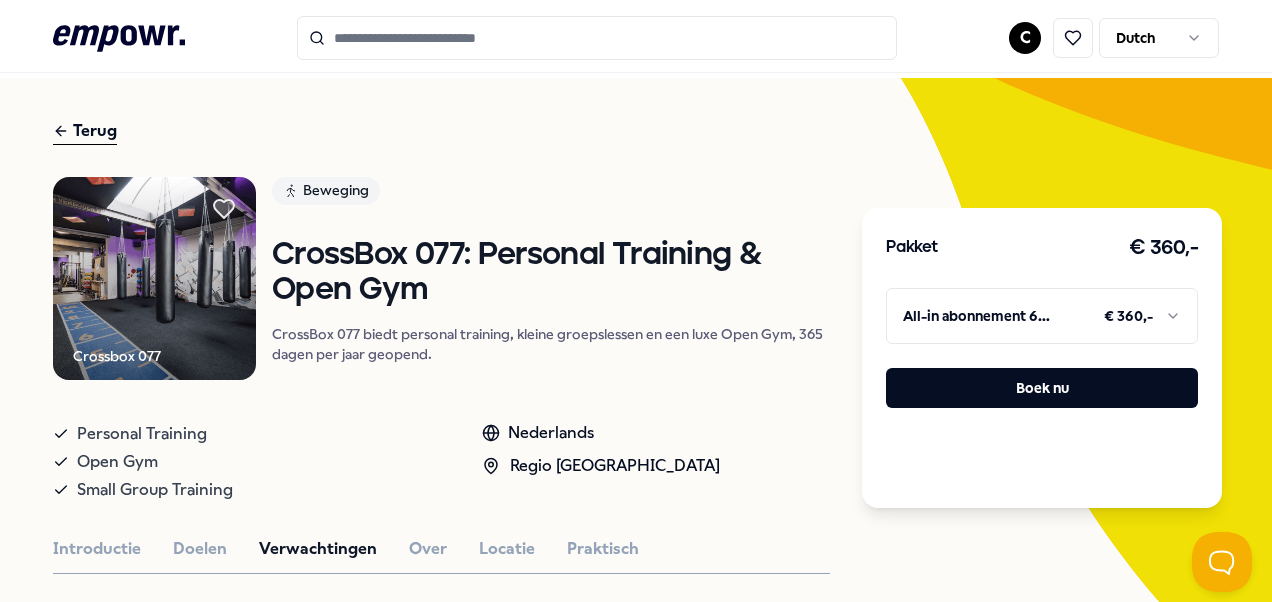 click on "Terug" at bounding box center (85, 131) 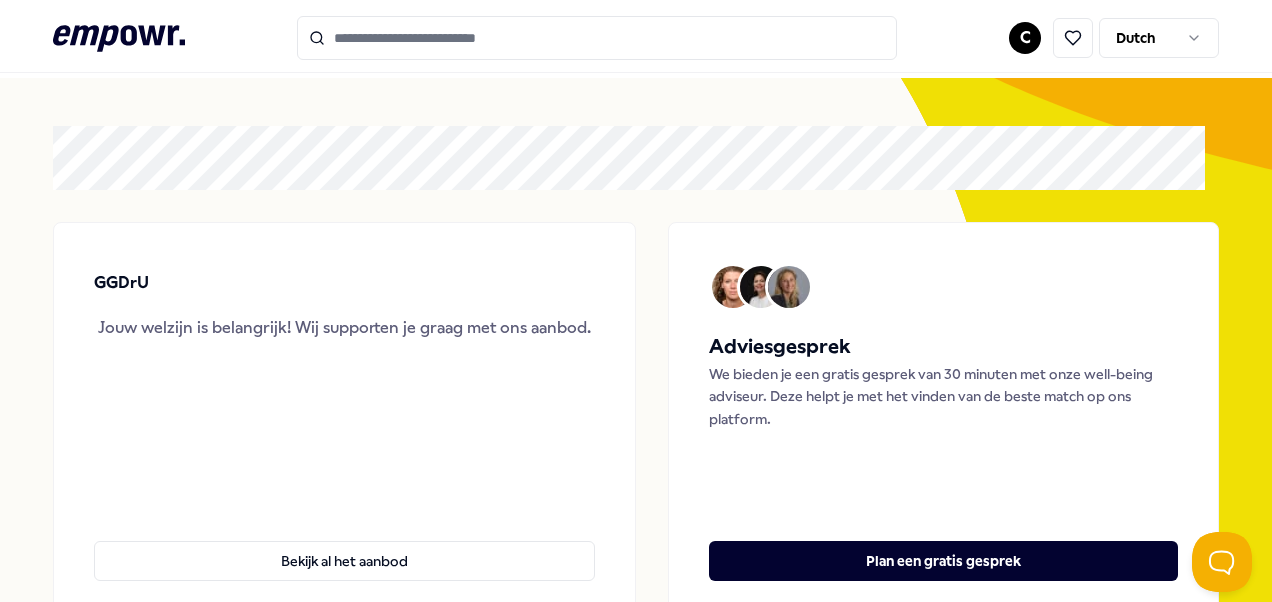 click at bounding box center (597, 38) 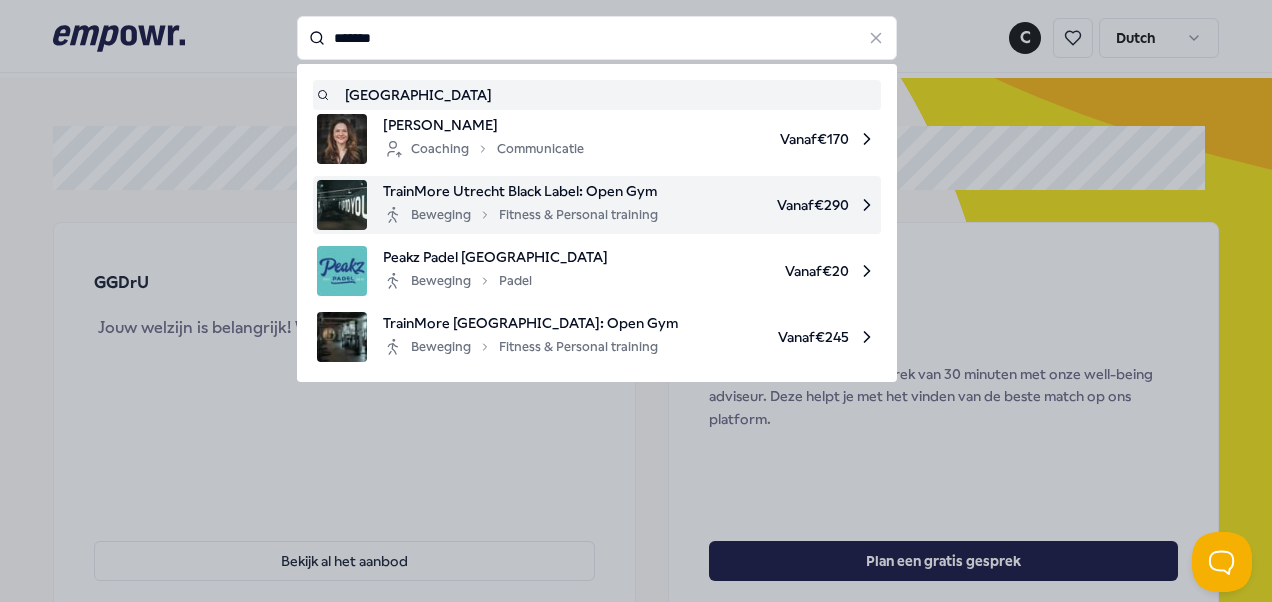 click on "TrainMore Utrecht Black Label: Open Gym" at bounding box center (520, 191) 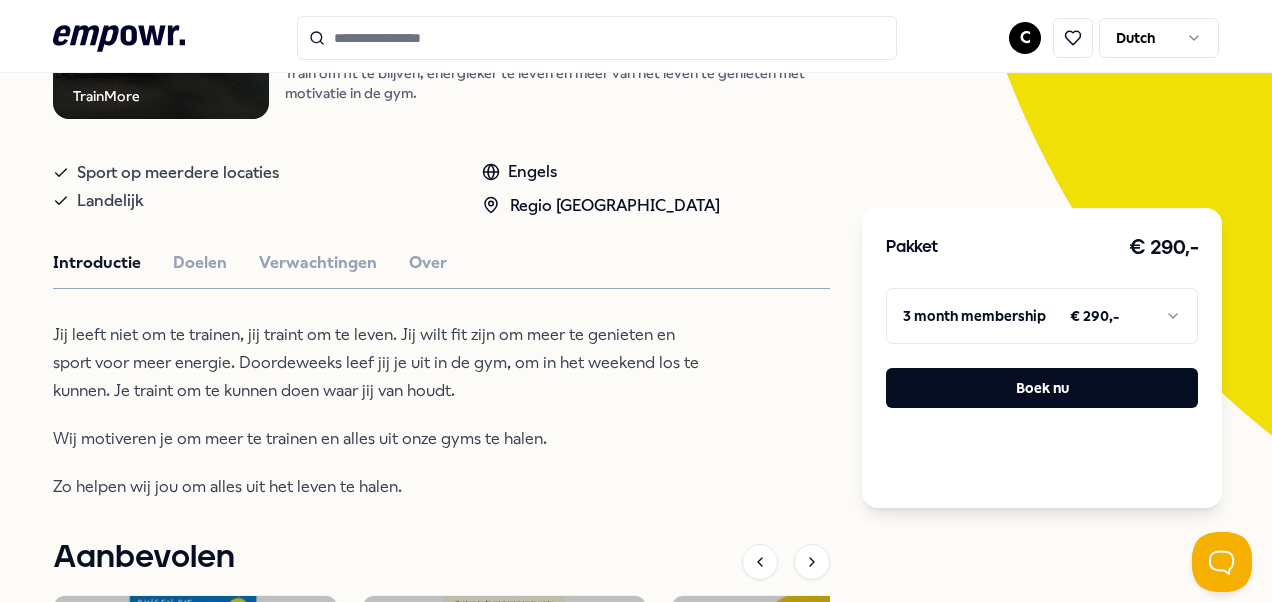 scroll, scrollTop: 362, scrollLeft: 0, axis: vertical 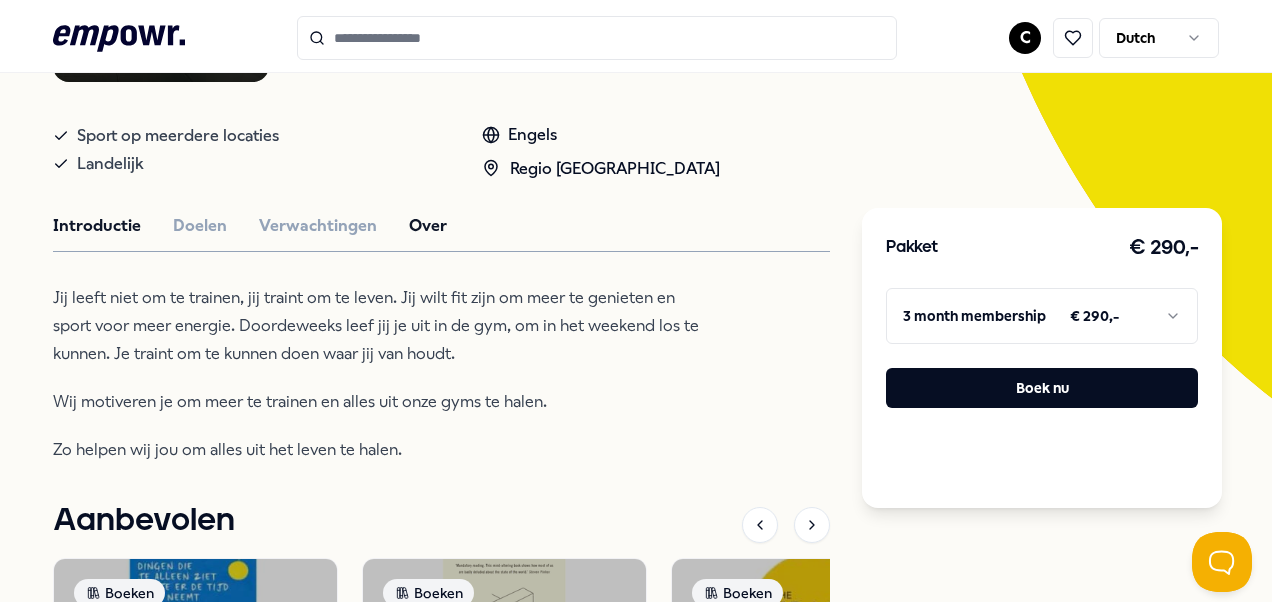 click on "Over" at bounding box center (428, 226) 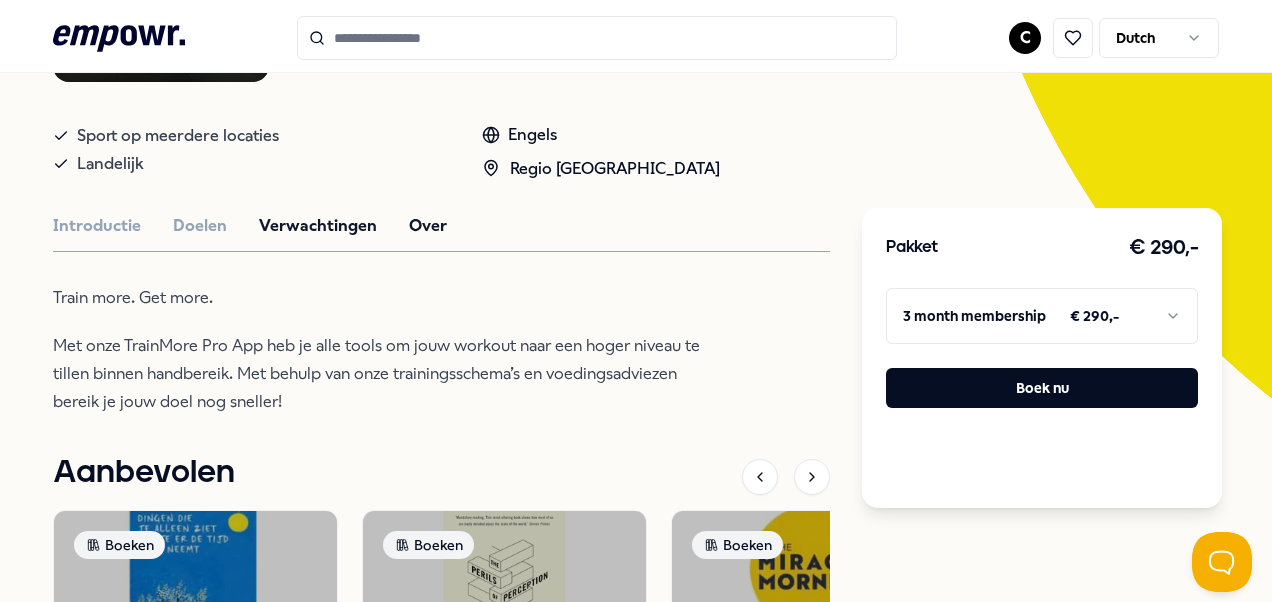 click on "Verwachtingen" at bounding box center [318, 226] 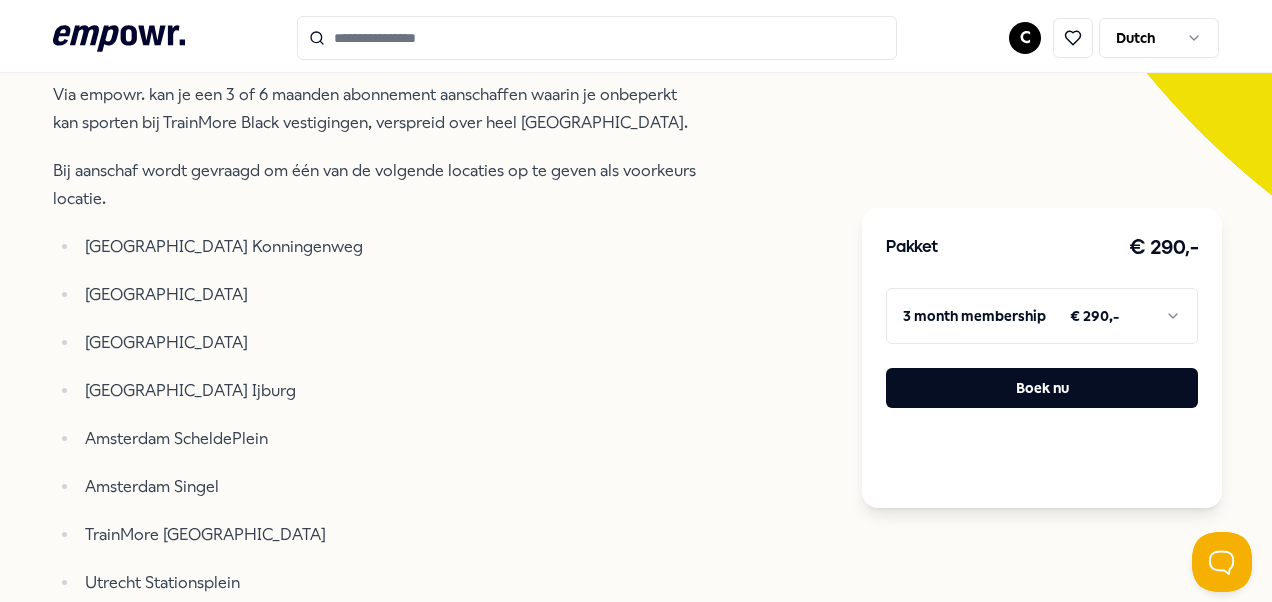 scroll, scrollTop: 567, scrollLeft: 0, axis: vertical 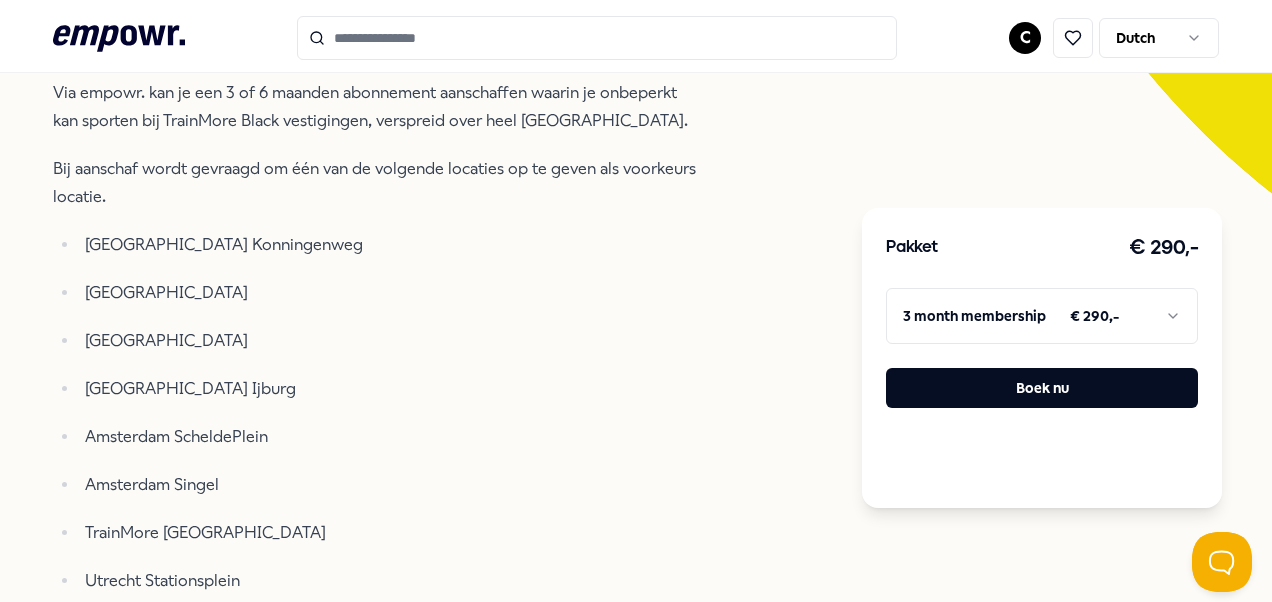 click on ".empowr-logo_svg__cls-1{fill:#03032f} C Dutch Alle categorieën   Self-care library Terug TrainMore Beweging TrainMore Utrecht Black Label: Open Gym Train om fit te blijven, energieker te leven en meer van het leven te genieten met motivatie in de gym. Sport op meerdere locaties Landelijk Engels Regio Amsterdam  Introductie Doelen Verwachtingen Over Via empowr. kan je een 3 of 6 maanden abonnement aanschaffen waarin je onbeperkt kan sporten bij TrainMore Black vestigingen, verspreid over heel [GEOGRAPHIC_DATA]. Bij aanschaf wordt gevraagd om één van de volgende locaties op te geven als voorkeurs locatie. [GEOGRAPHIC_DATA]   Konningenweg [GEOGRAPHIC_DATA] Ijburg [GEOGRAPHIC_DATA] ScheldePlein [GEOGRAPHIC_DATA] Singel TrainMore [GEOGRAPHIC_DATA] Het abonnement wat je koopt, gaat in vanaf de 1ste dag van de volgende maand. Stel je koopt op de 15de van de maand via empowr. jouw abonnement, dan krijg jij vanaf de 1ste van de maand daaropvolgend toegang. Aanbevolen Boeken Persoonlijke ontwikkeling" at bounding box center [636, 301] 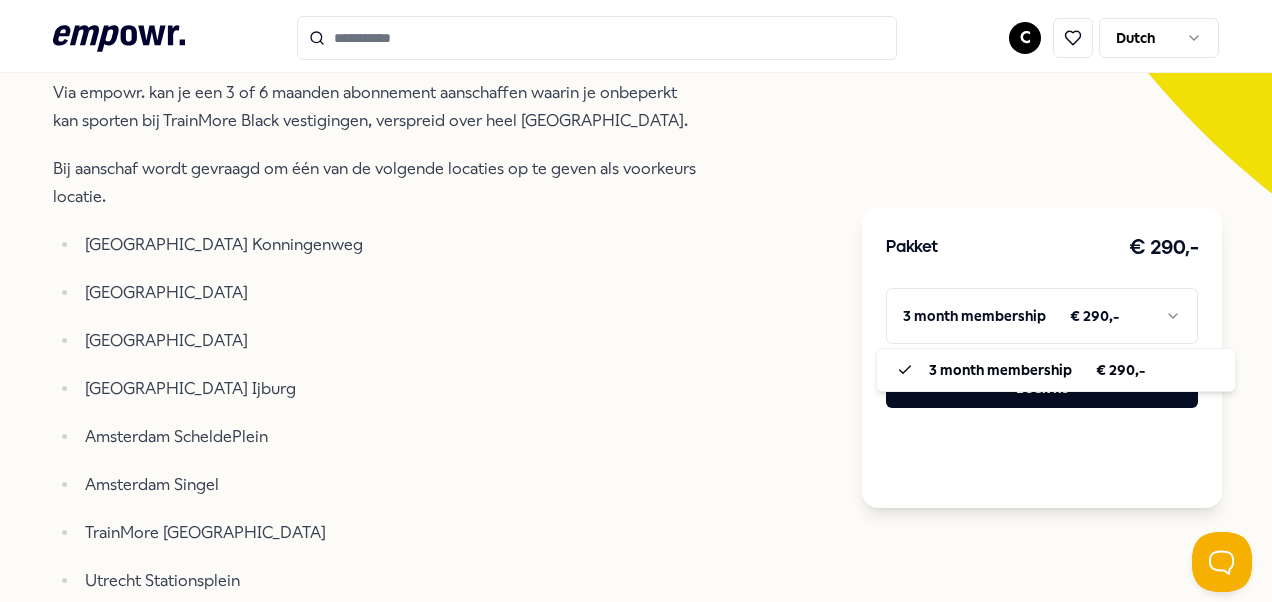 click on ".empowr-logo_svg__cls-1{fill:#03032f} C Dutch Alle categorieën   Self-care library Terug TrainMore Beweging TrainMore Utrecht Black Label: Open Gym Train om fit te blijven, energieker te leven en meer van het leven te genieten met motivatie in de gym. Sport op meerdere locaties Landelijk Engels Regio Amsterdam  Introductie Doelen Verwachtingen Over Via empowr. kan je een 3 of 6 maanden abonnement aanschaffen waarin je onbeperkt kan sporten bij TrainMore Black vestigingen, verspreid over heel [GEOGRAPHIC_DATA]. Bij aanschaf wordt gevraagd om één van de volgende locaties op te geven als voorkeurs locatie. [GEOGRAPHIC_DATA]   Konningenweg [GEOGRAPHIC_DATA] Ijburg [GEOGRAPHIC_DATA] ScheldePlein [GEOGRAPHIC_DATA] Singel TrainMore [GEOGRAPHIC_DATA] Het abonnement wat je koopt, gaat in vanaf de 1ste dag van de volgende maand. Stel je koopt op de 15de van de maand via empowr. jouw abonnement, dan krijg jij vanaf de 1ste van de maand daaropvolgend toegang. Aanbevolen Boeken Persoonlijke ontwikkeling" at bounding box center (636, 301) 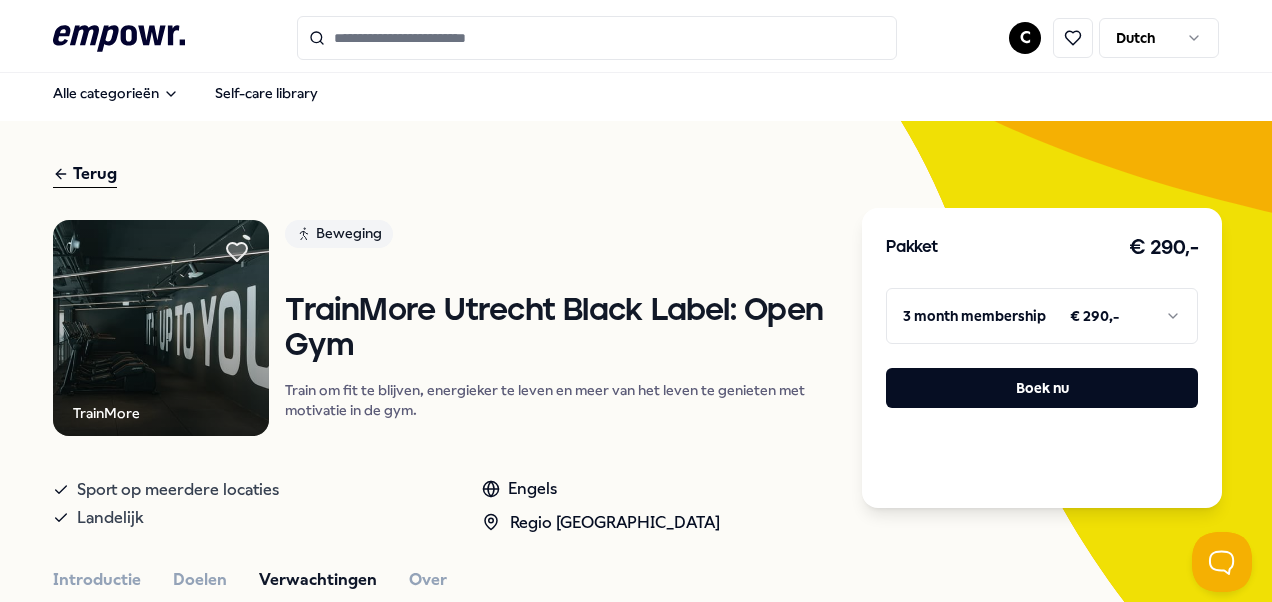 scroll, scrollTop: 9, scrollLeft: 0, axis: vertical 